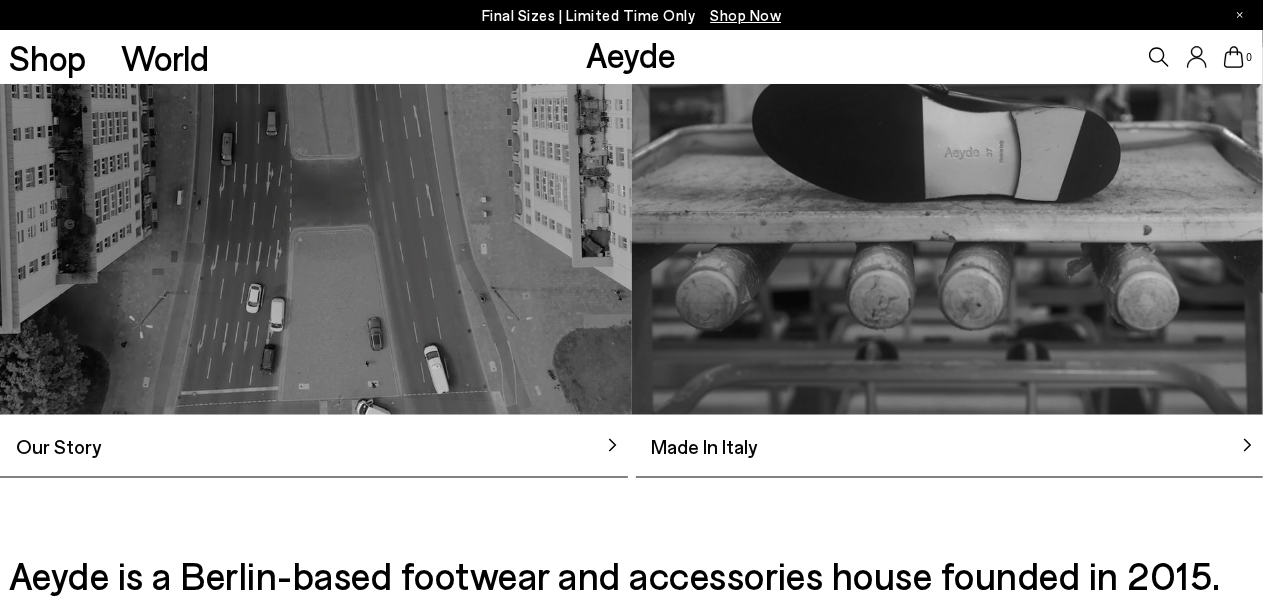 scroll, scrollTop: 1600, scrollLeft: 0, axis: vertical 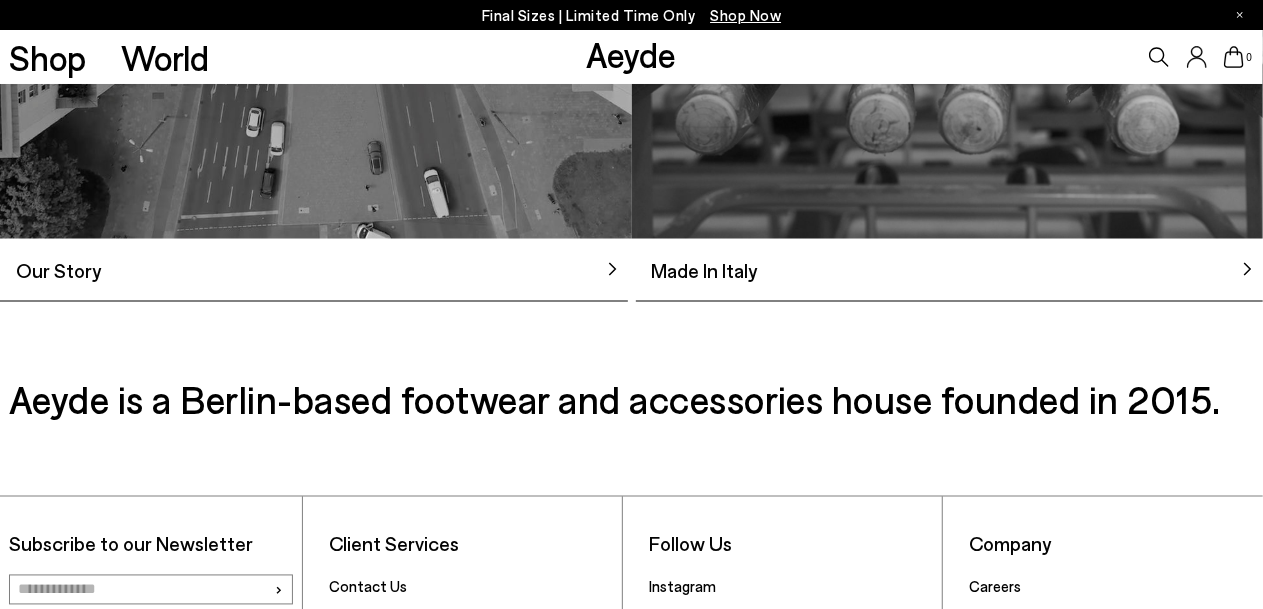 click on "Our Story" at bounding box center (50, 270) 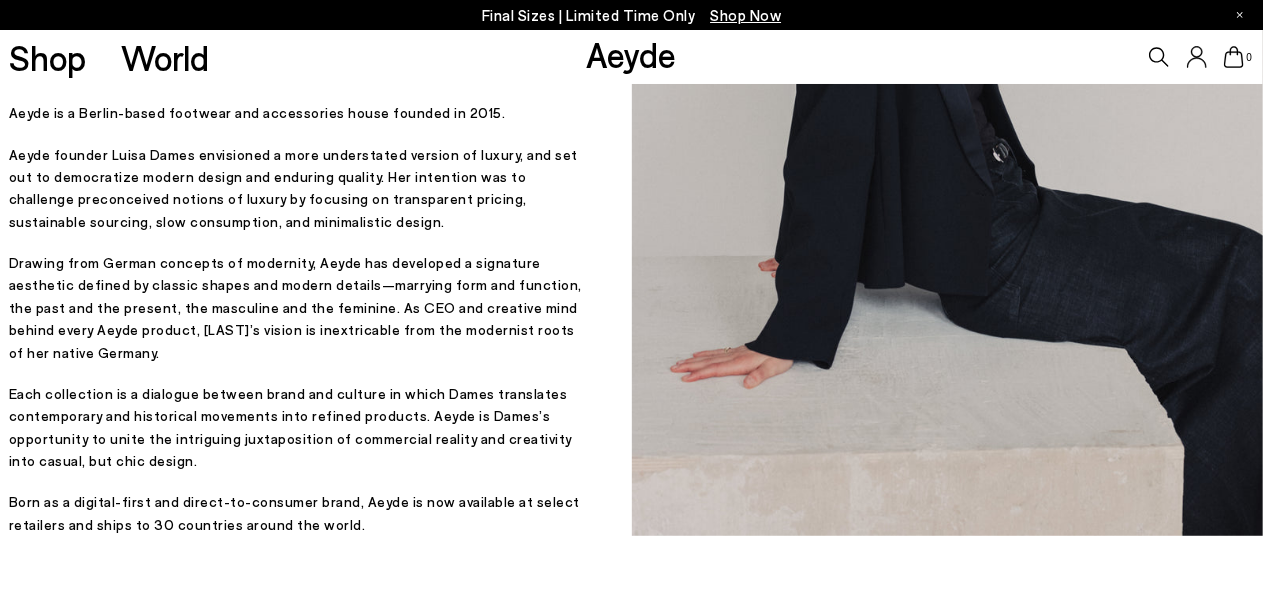 scroll, scrollTop: 400, scrollLeft: 0, axis: vertical 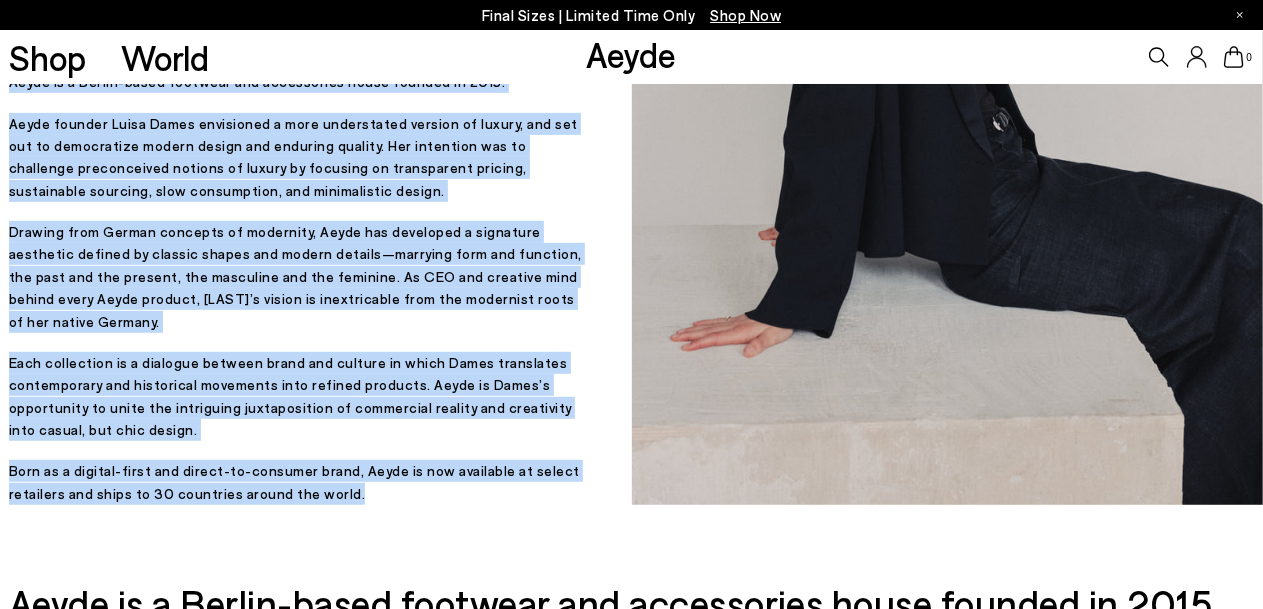 drag, startPoint x: 9, startPoint y: 112, endPoint x: 455, endPoint y: 505, distance: 594.4451 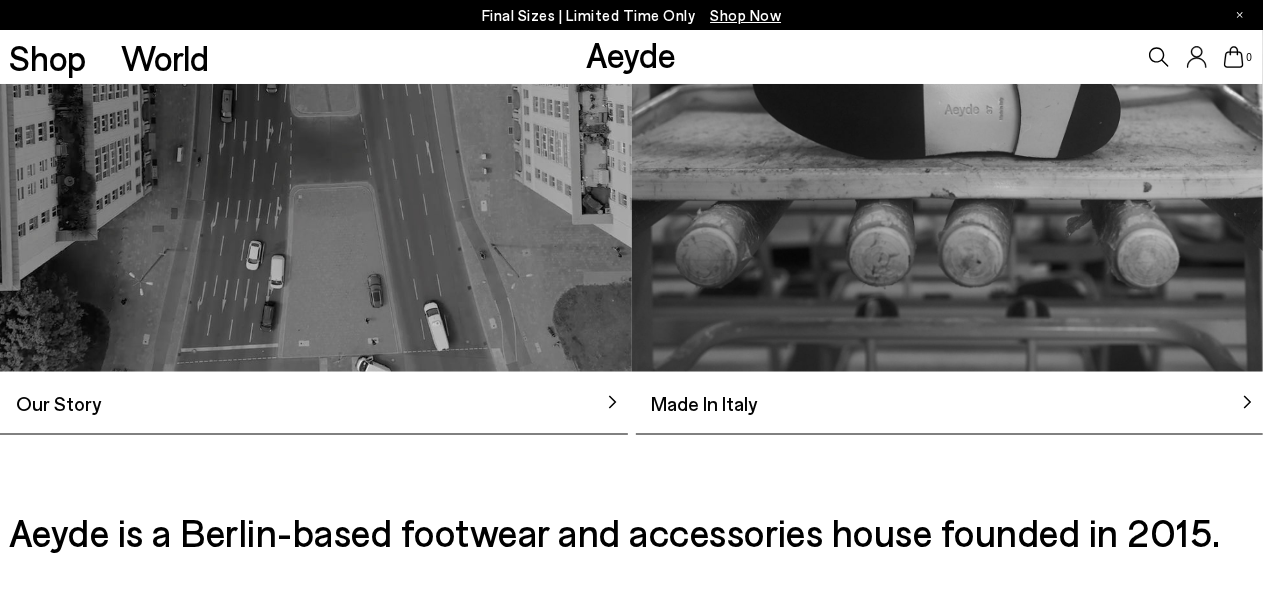 scroll, scrollTop: 1466, scrollLeft: 0, axis: vertical 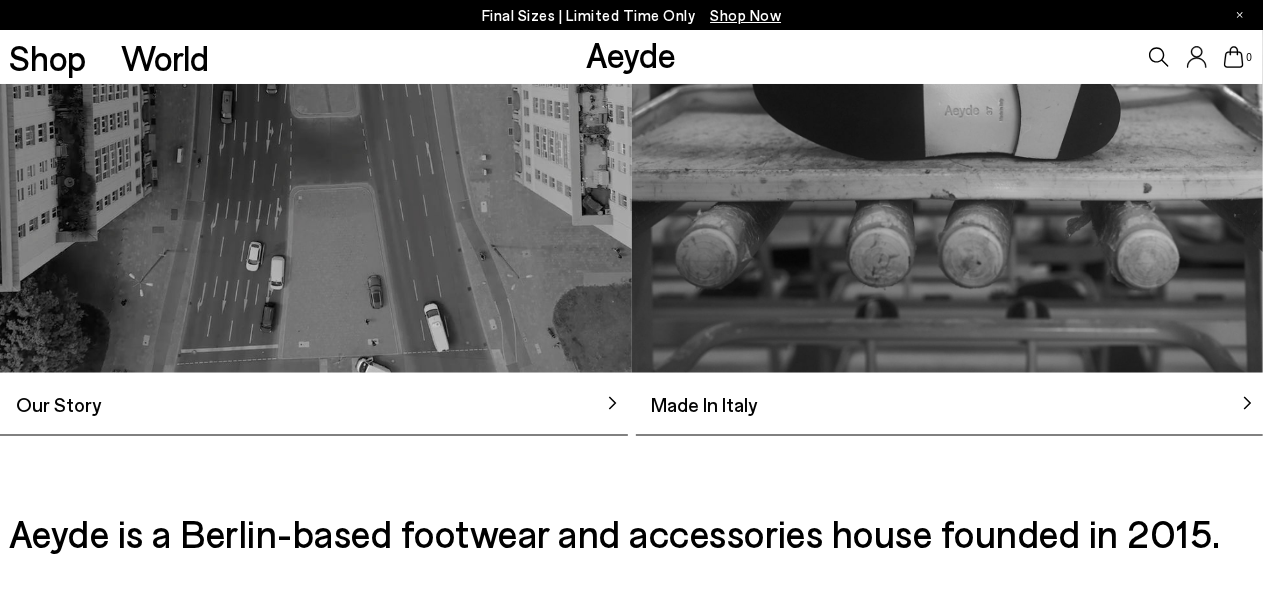 click on "Made In Italy" at bounding box center [697, 404] 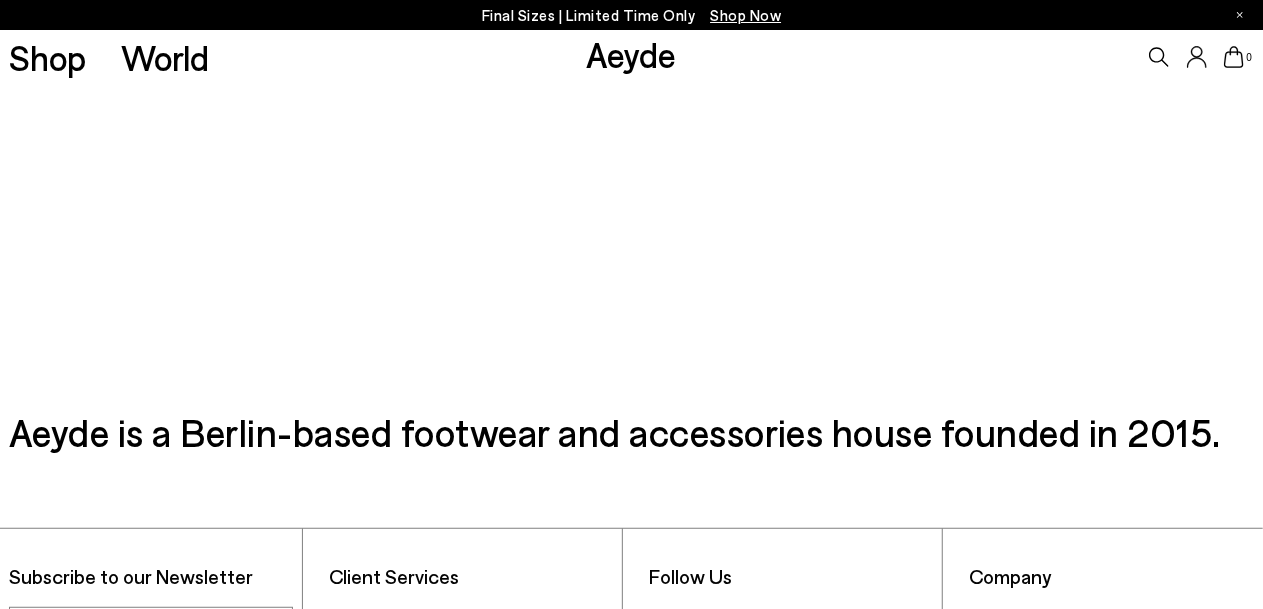 scroll, scrollTop: 0, scrollLeft: 0, axis: both 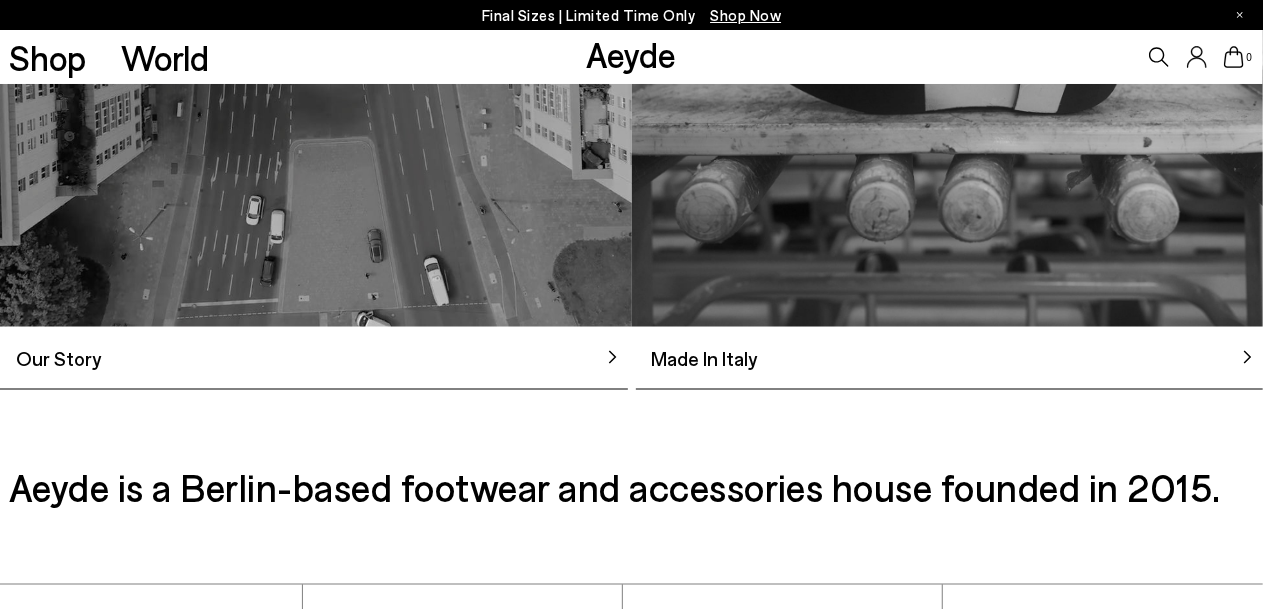 click on "Made In Italy" at bounding box center (697, 358) 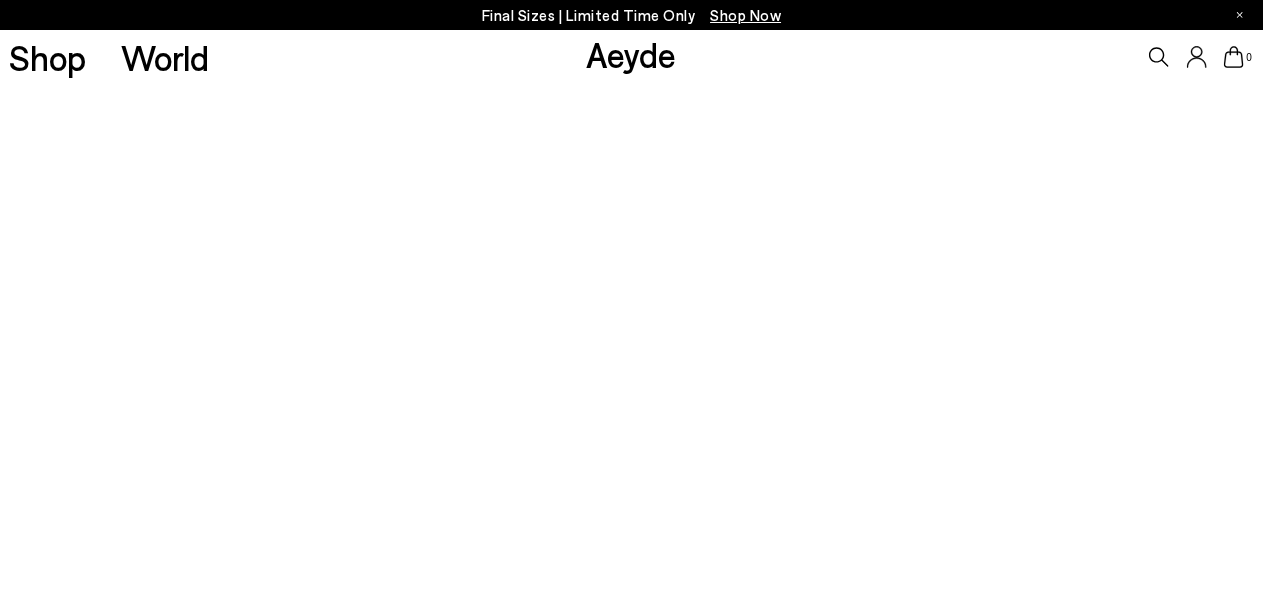 scroll, scrollTop: 0, scrollLeft: 0, axis: both 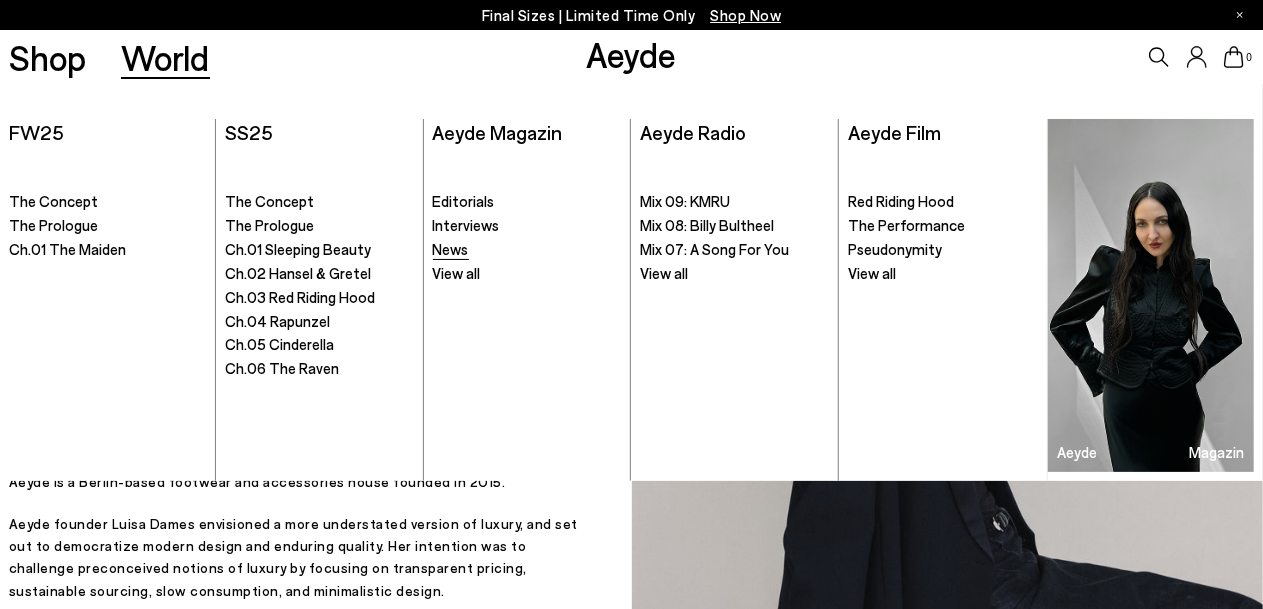 click on "News" at bounding box center (451, 249) 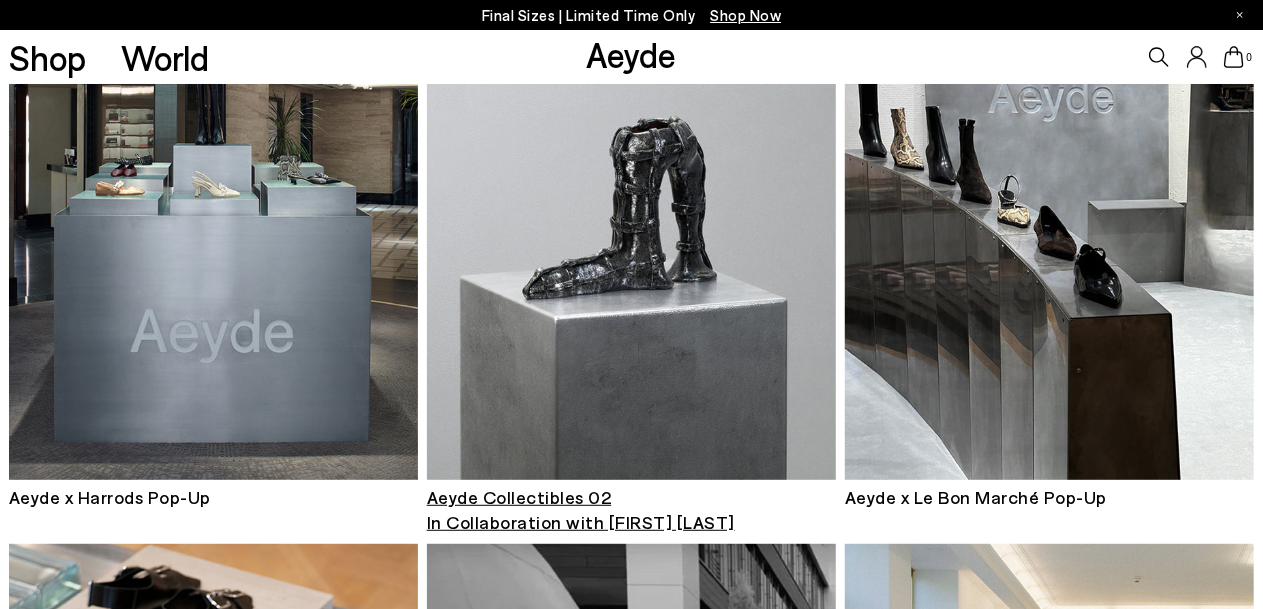 scroll, scrollTop: 300, scrollLeft: 0, axis: vertical 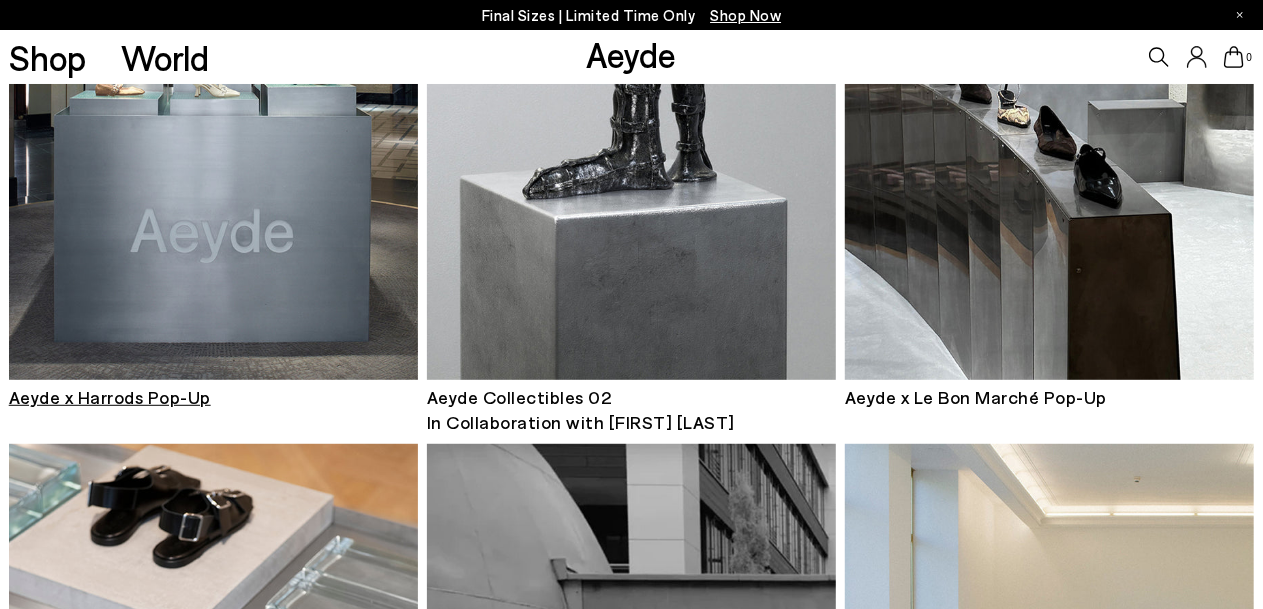 drag, startPoint x: 246, startPoint y: 234, endPoint x: 213, endPoint y: 202, distance: 45.96738 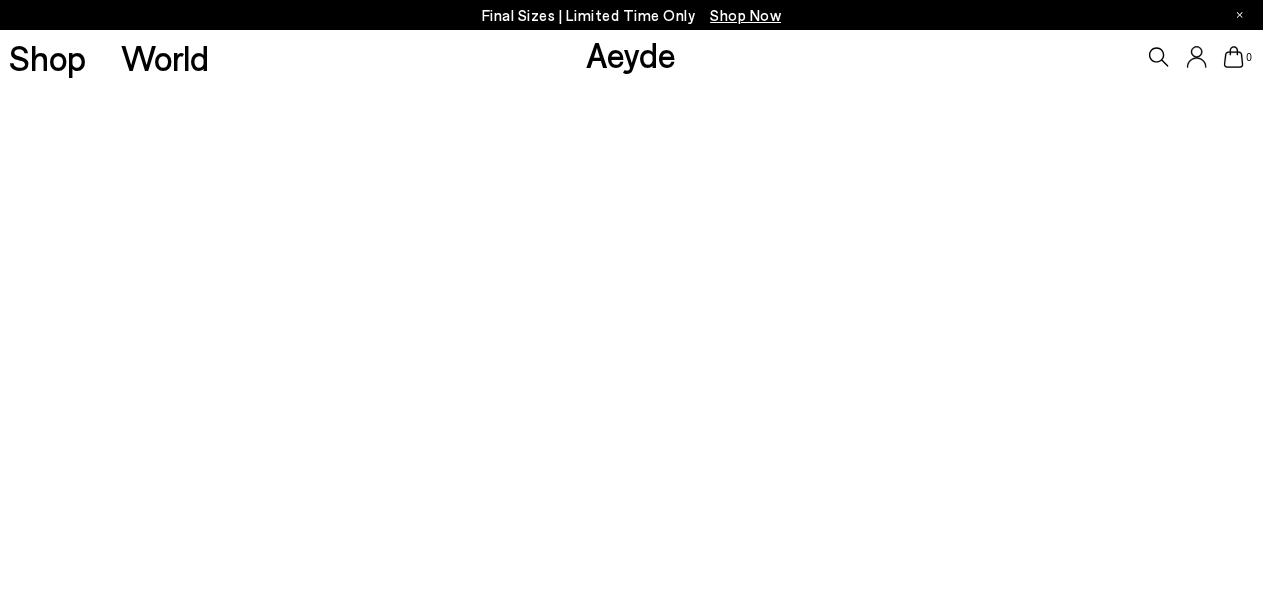 scroll, scrollTop: 0, scrollLeft: 0, axis: both 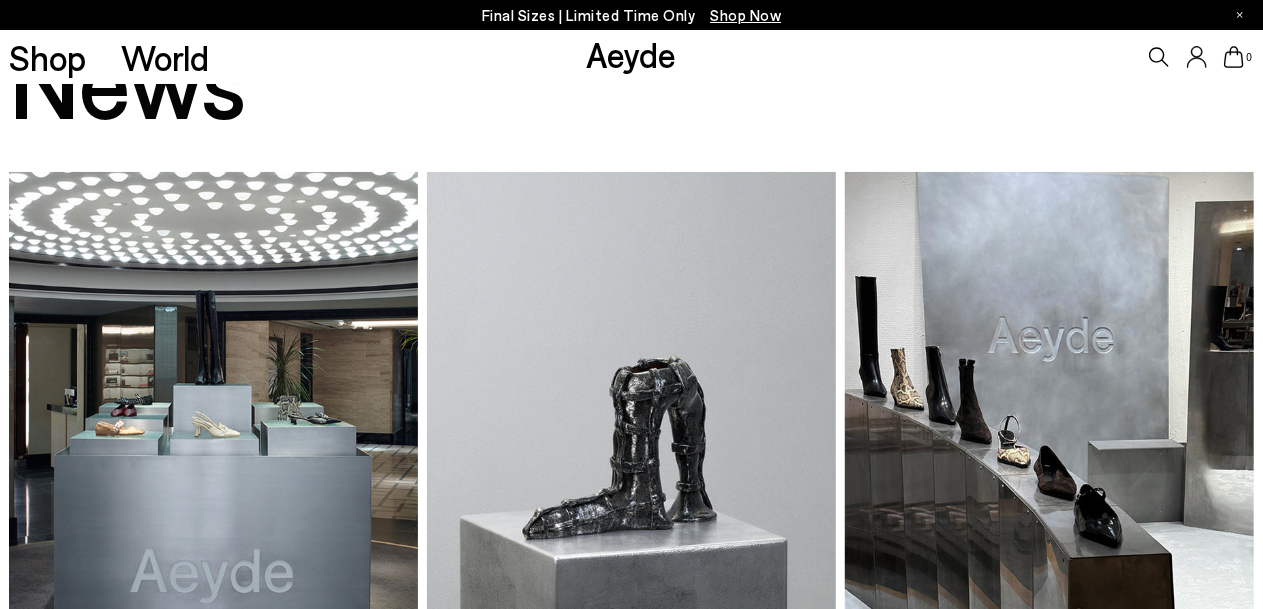 click at bounding box center [1049, 446] 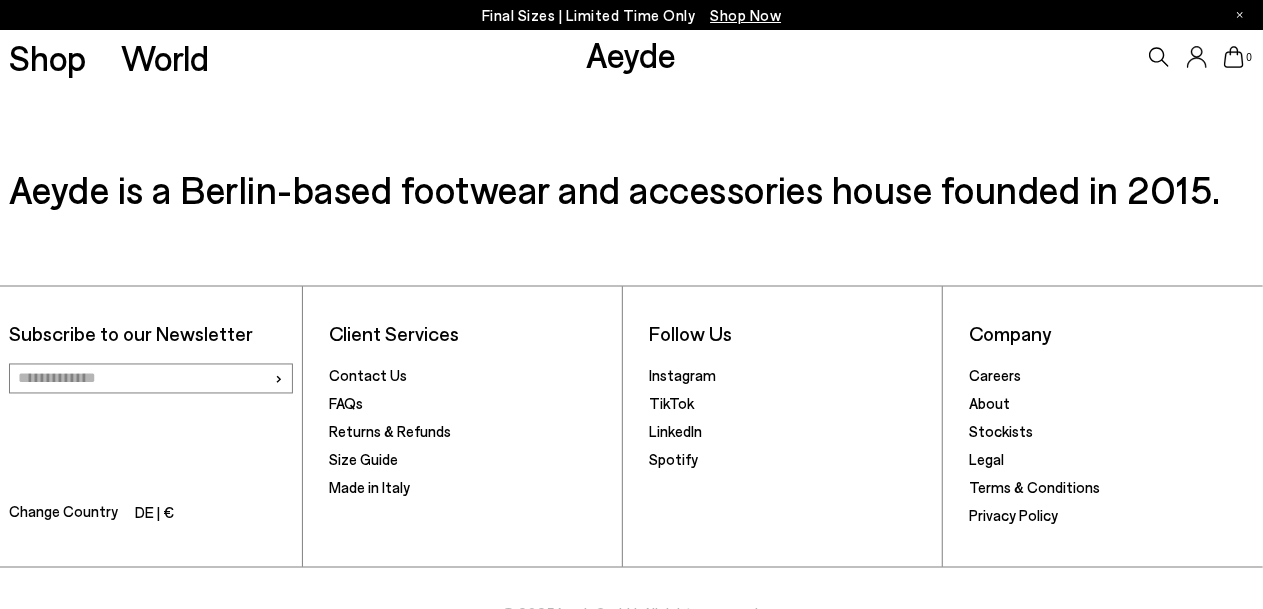 scroll, scrollTop: 1700, scrollLeft: 0, axis: vertical 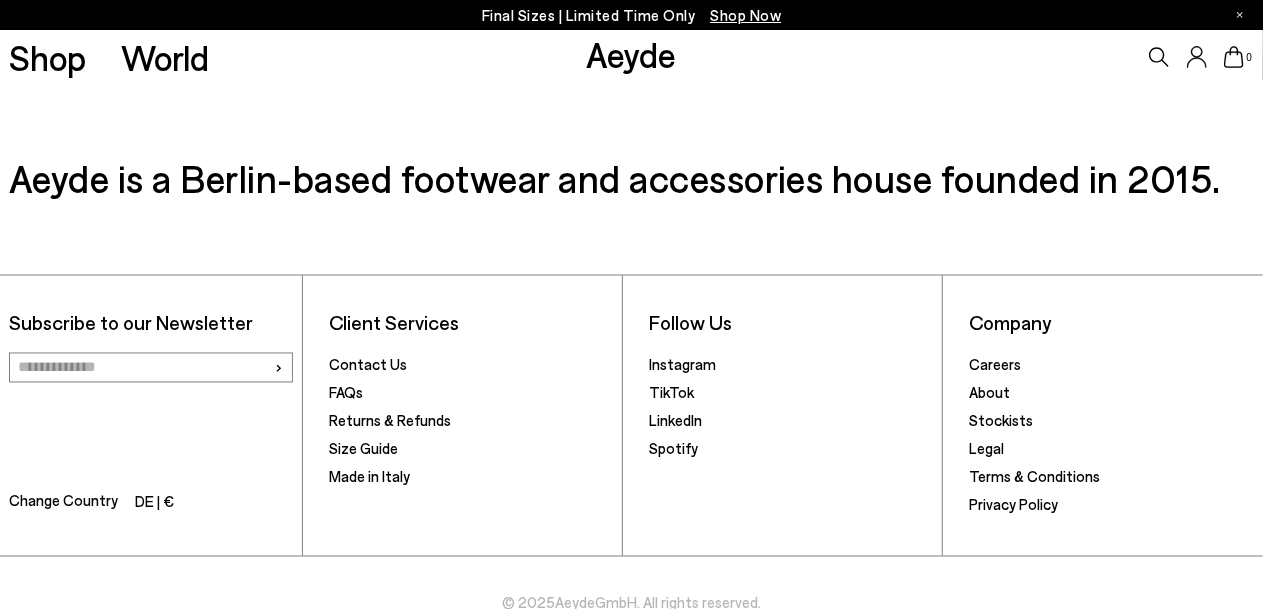 click on "Subscribe to our Newsletter
›
Change Country
DE  |  €
Client Services
Contact Us
FAQs
Returns & Refunds
Size Guide
Made in Italy
Client Services
Contact Us
FAQs" at bounding box center (631, 427) 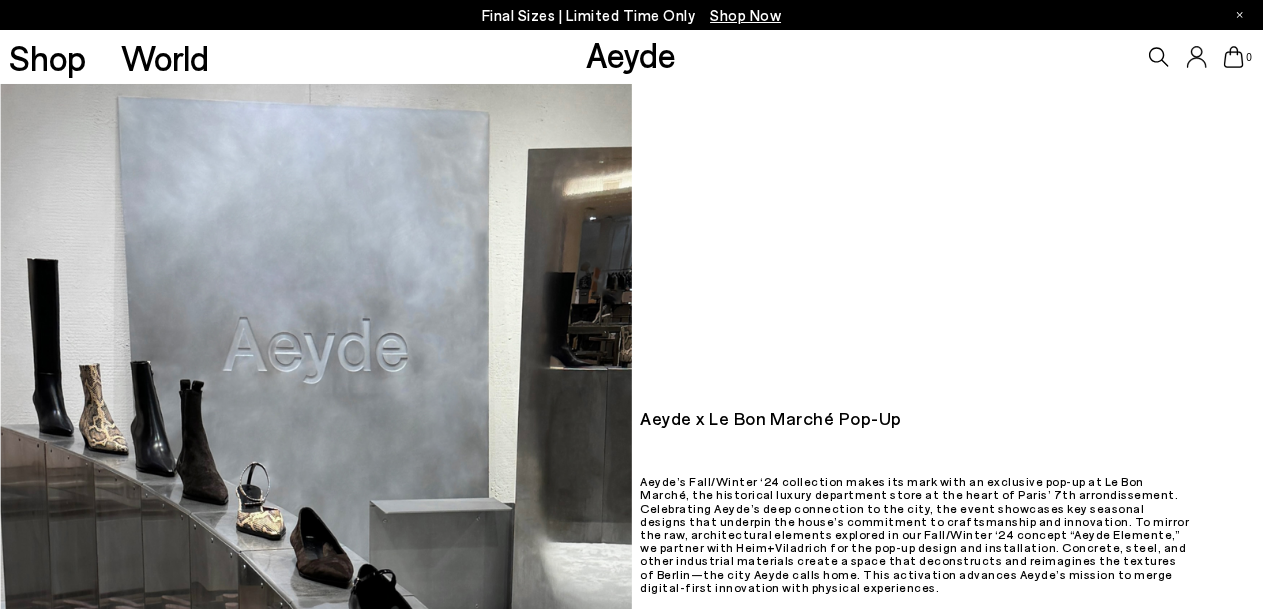 scroll, scrollTop: 0, scrollLeft: 0, axis: both 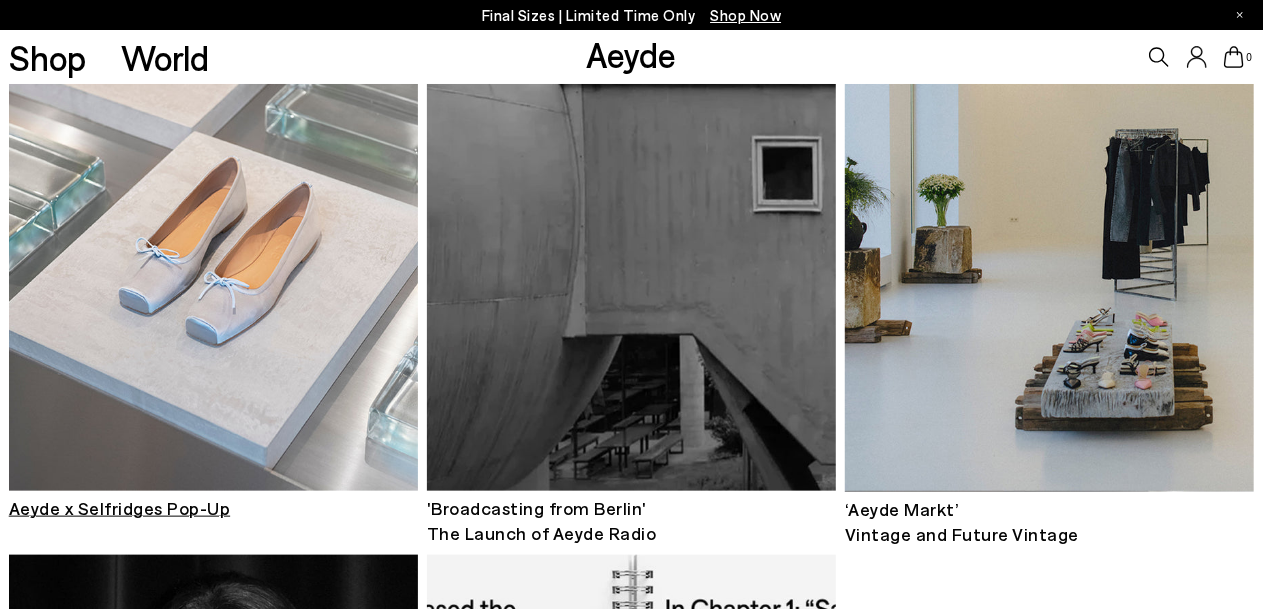 click at bounding box center (213, 218) 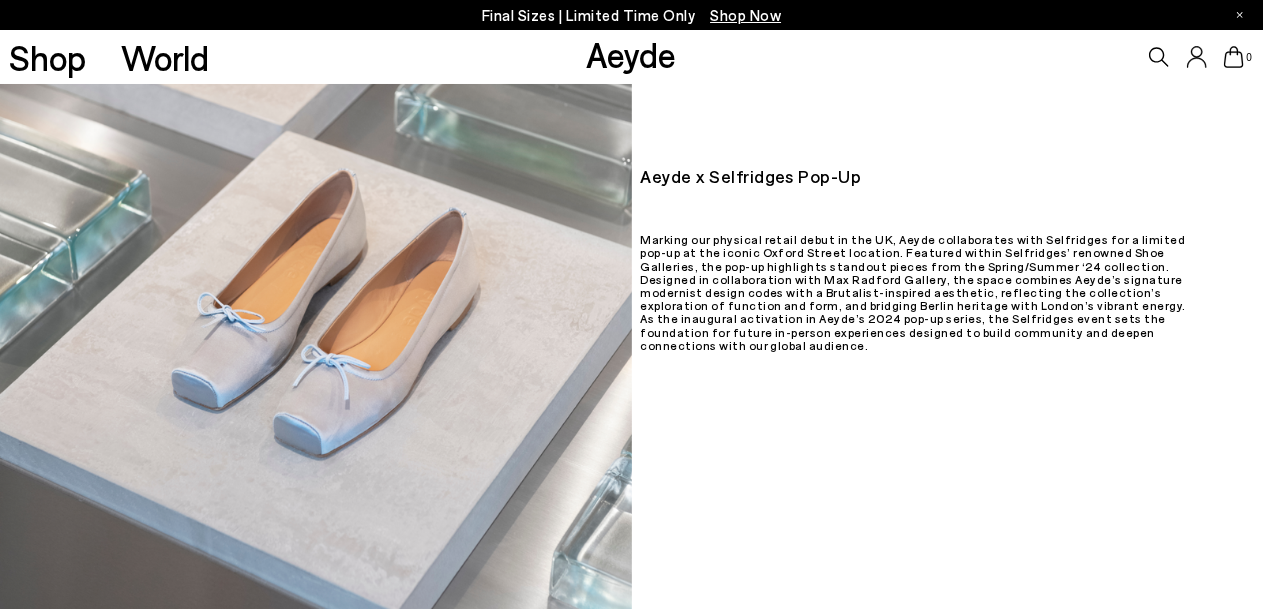 scroll, scrollTop: 200, scrollLeft: 0, axis: vertical 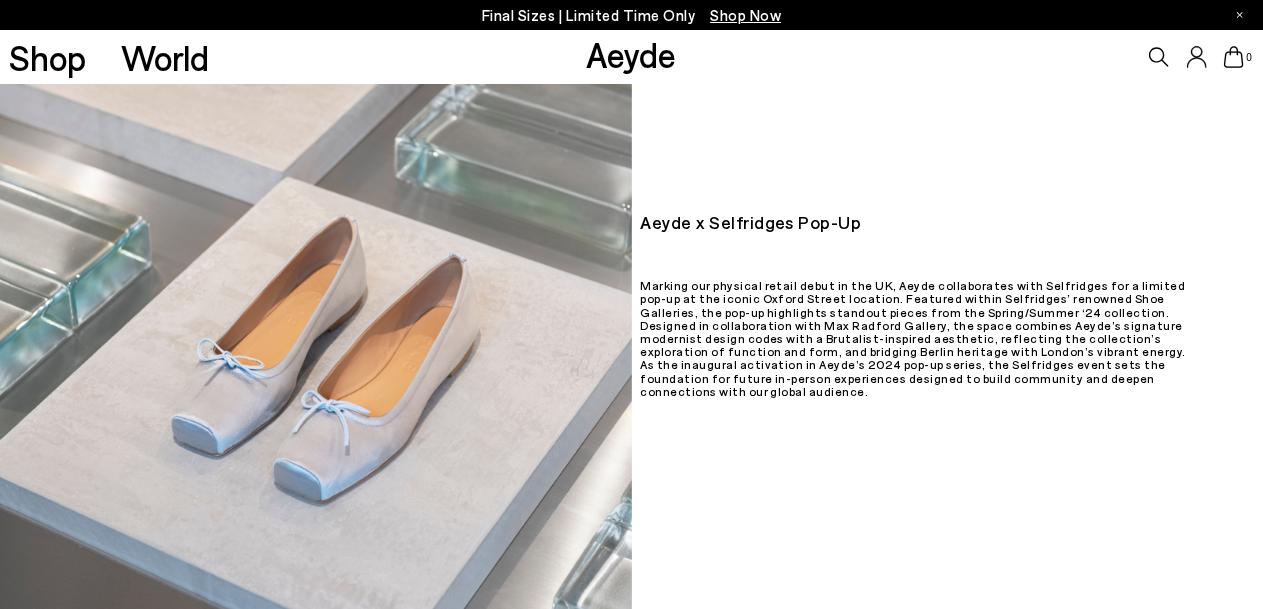 click on "Marking our physical retail debut in the UK, Aeyde collaborates with Selfridges for a limited pop-up at the iconic Oxford Street location. Featured within Selfridges’ renowned Shoe Galleries, the pop-up highlights standout pieces from the Spring/Summer ‘24 collection. Designed in collaboration with Max Radford Gallery, the space combines Aeyde’s signature modernist design codes with a Brutalist-inspired aesthetic, reflecting the collection’s exploration of function and form, and bridging Berlin heritage with London’s vibrant energy. As the inaugural activation in Aeyde’s 2024 pop-up series, the Selfridges event sets the foundation for future in-person experiences designed to build community and deepen connections with our global audience." at bounding box center [916, 342] 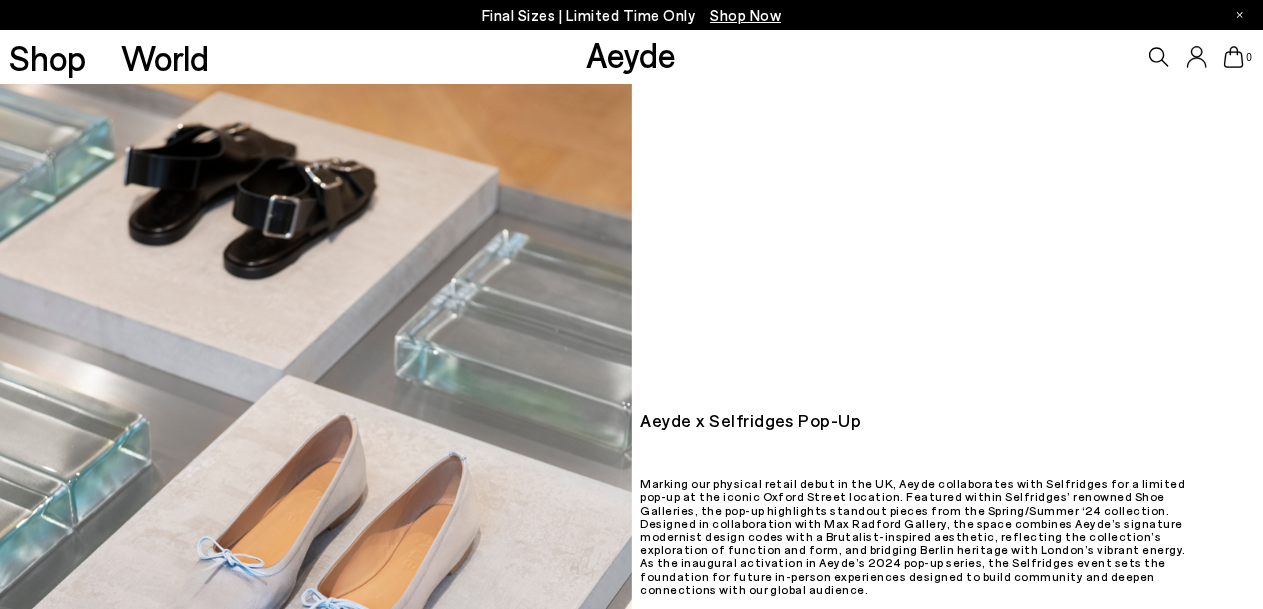 scroll, scrollTop: 0, scrollLeft: 0, axis: both 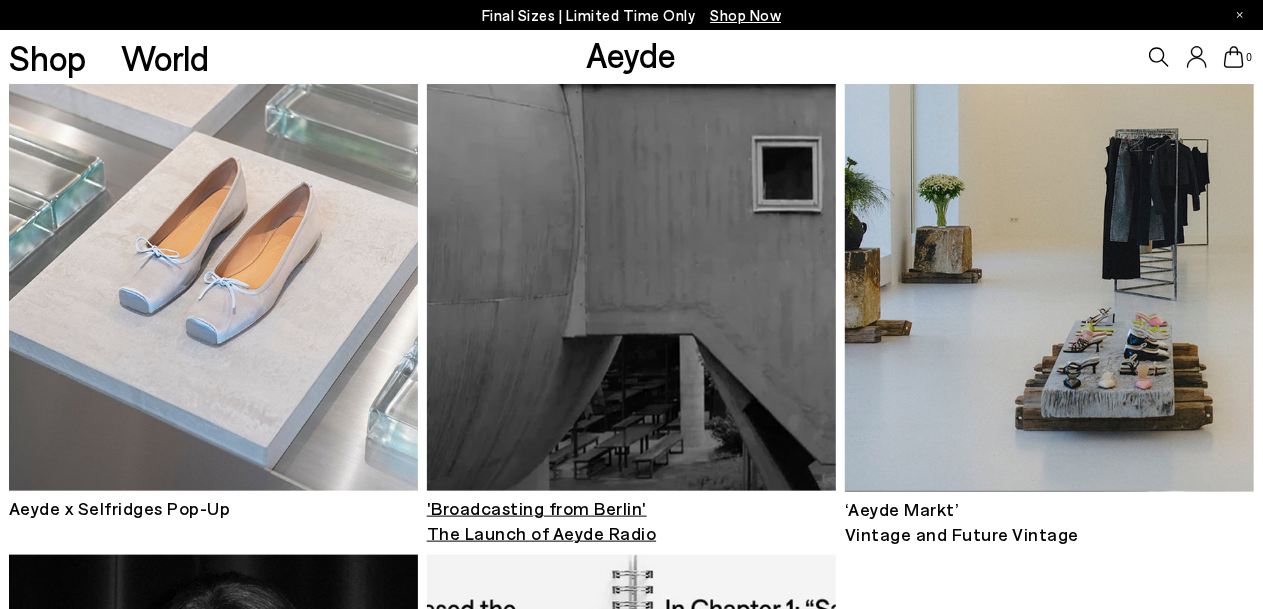 click at bounding box center (631, 218) 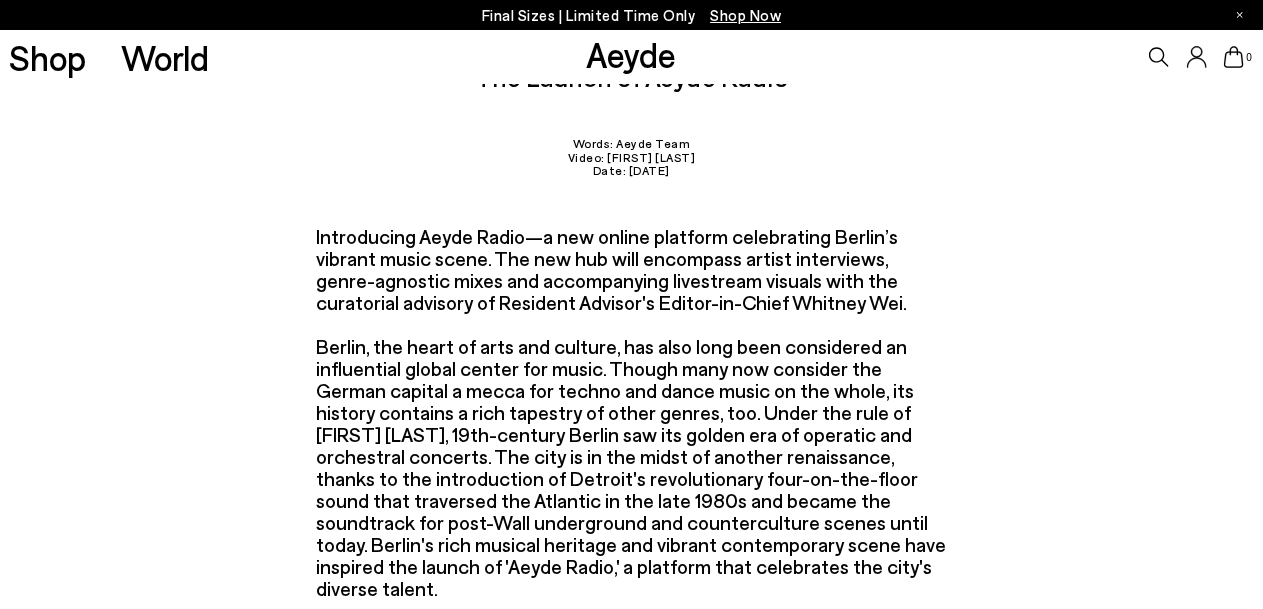 scroll, scrollTop: 0, scrollLeft: 0, axis: both 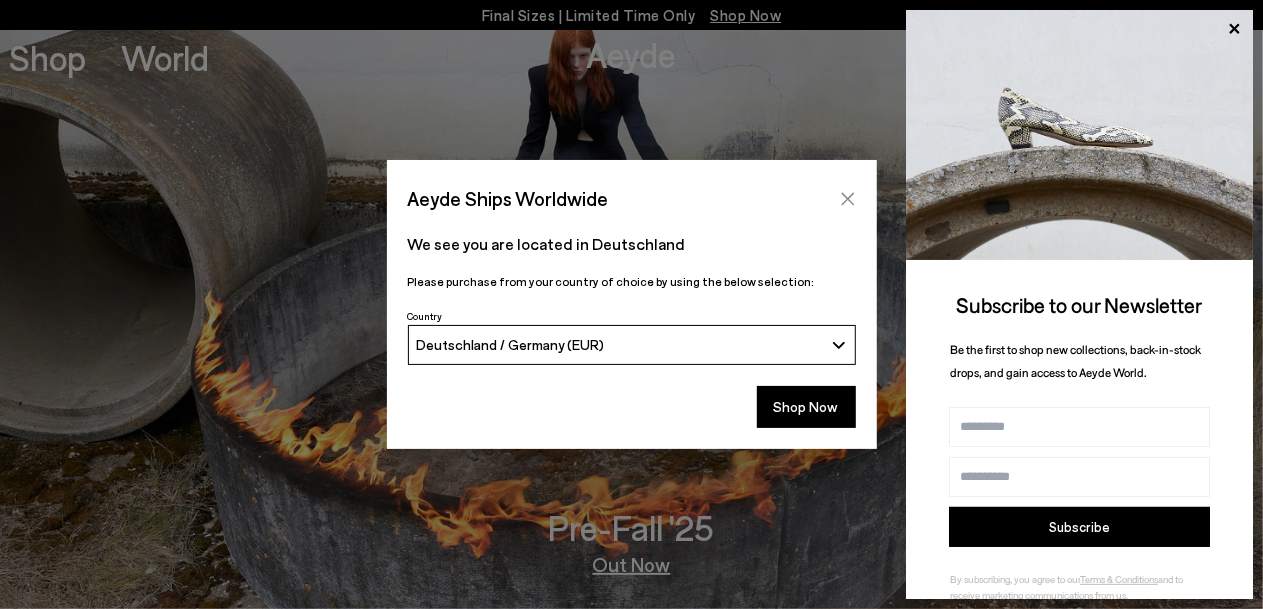 click at bounding box center [848, 199] 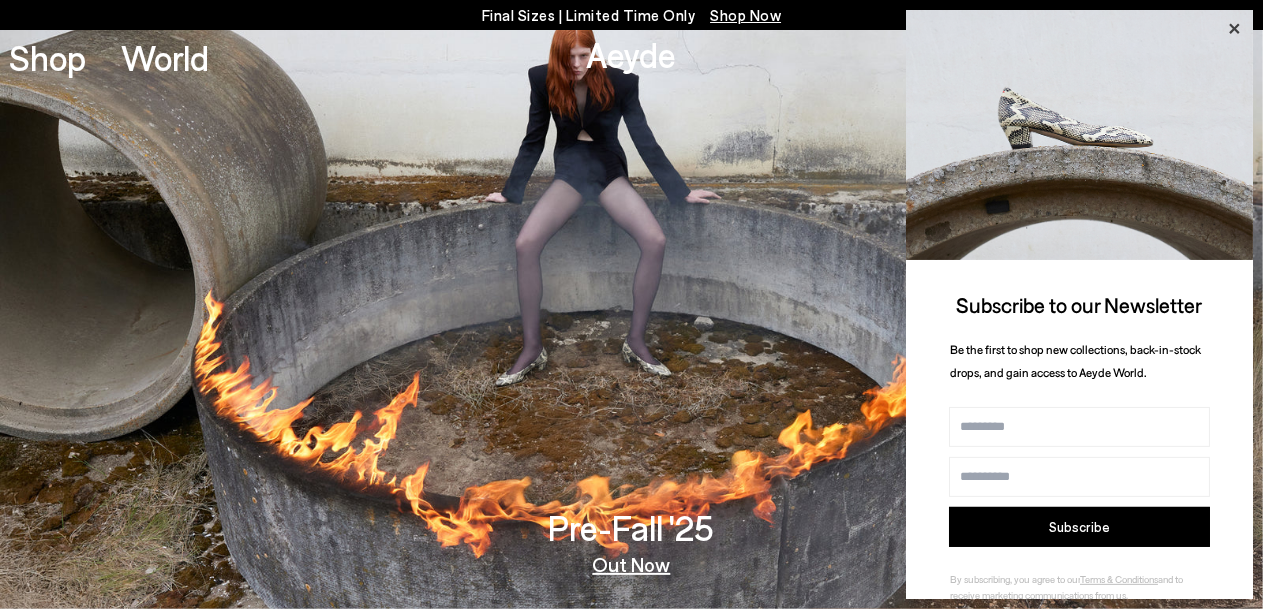 click 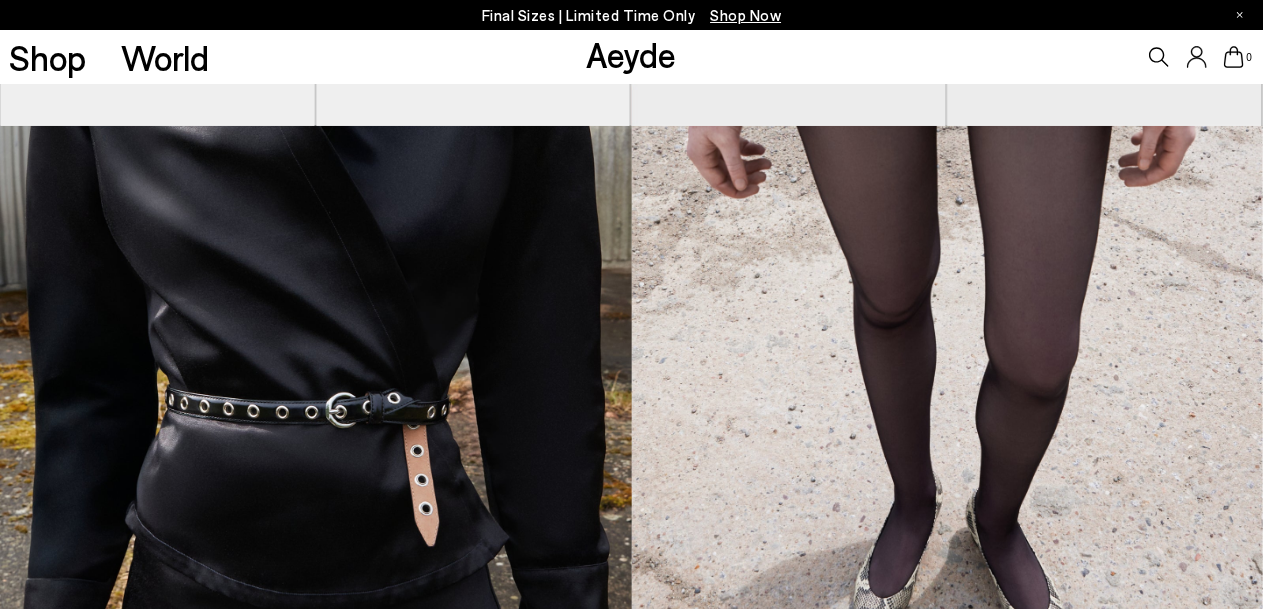scroll, scrollTop: 1700, scrollLeft: 0, axis: vertical 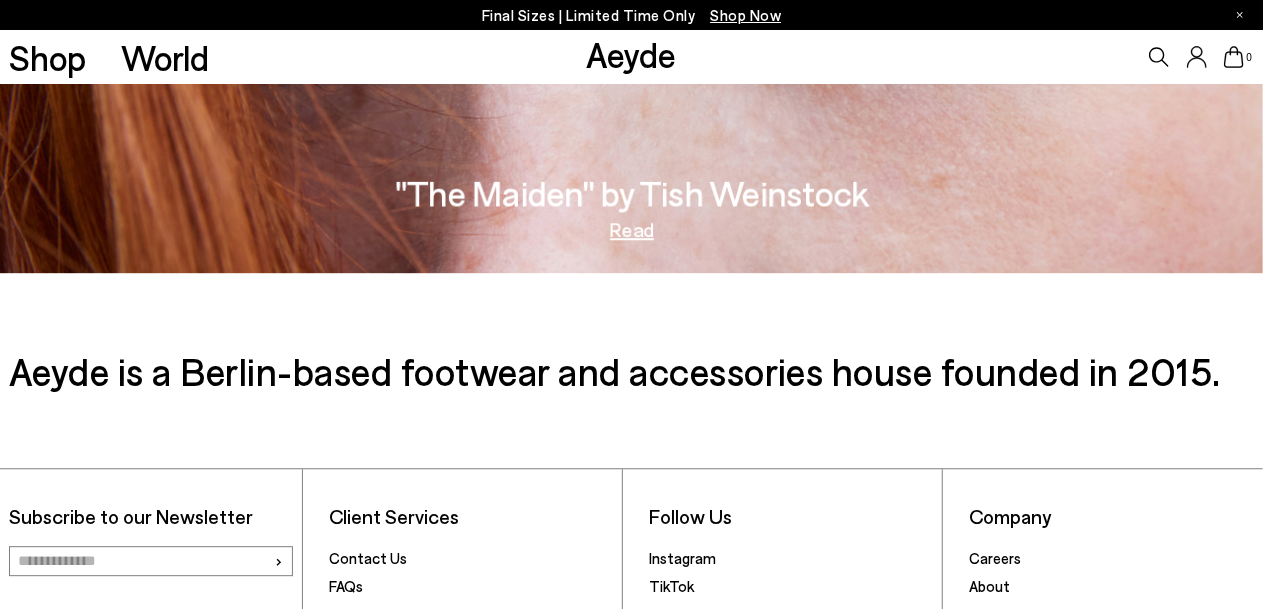 click on "Read" at bounding box center [632, 229] 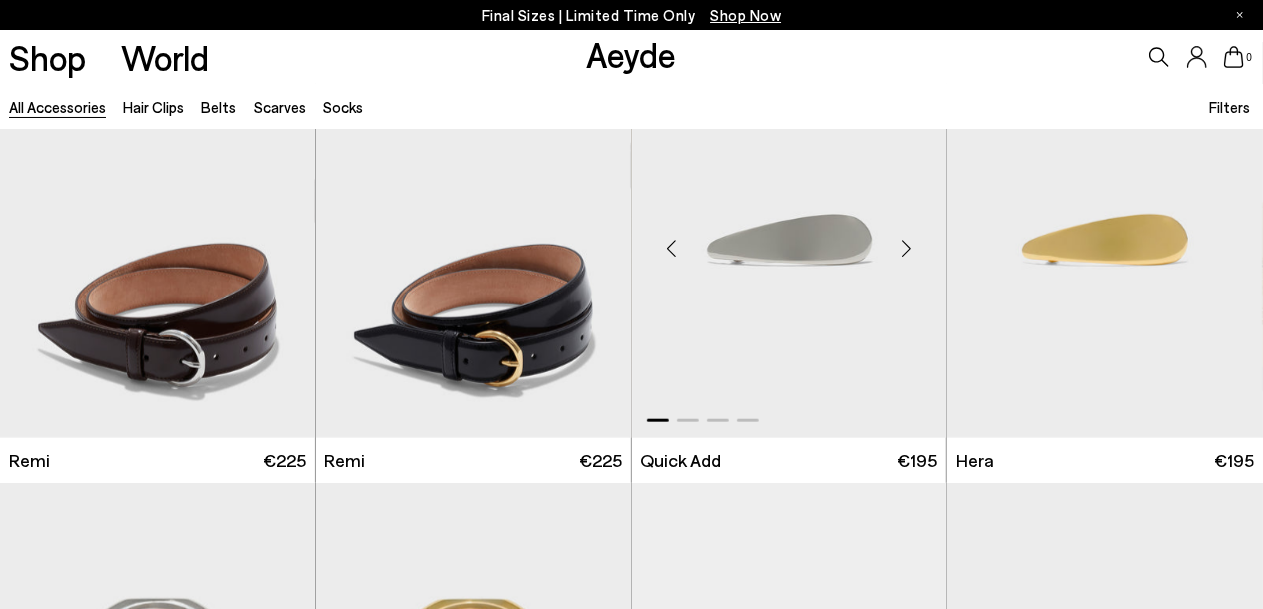 scroll, scrollTop: 1000, scrollLeft: 0, axis: vertical 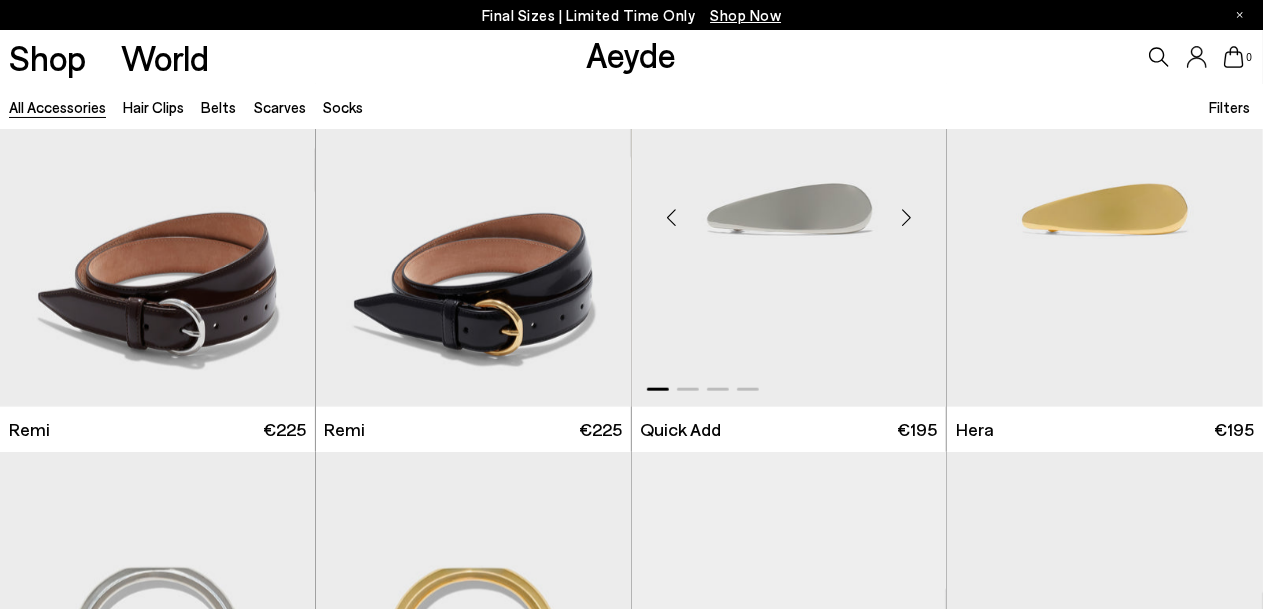 click at bounding box center (906, 217) 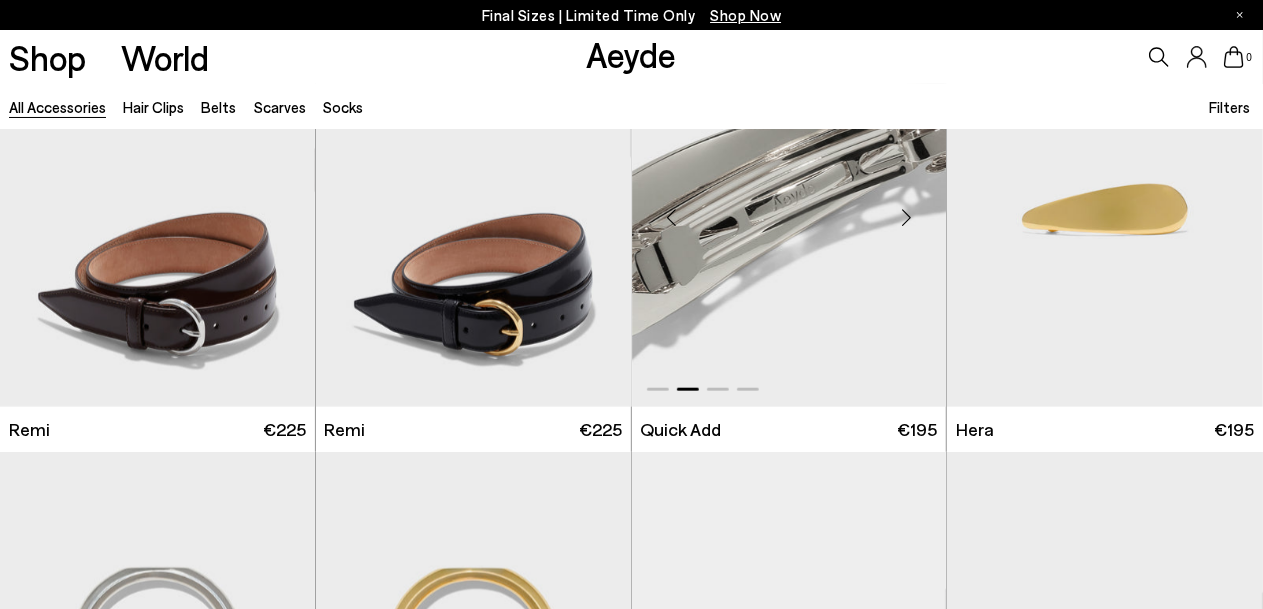 click at bounding box center [906, 217] 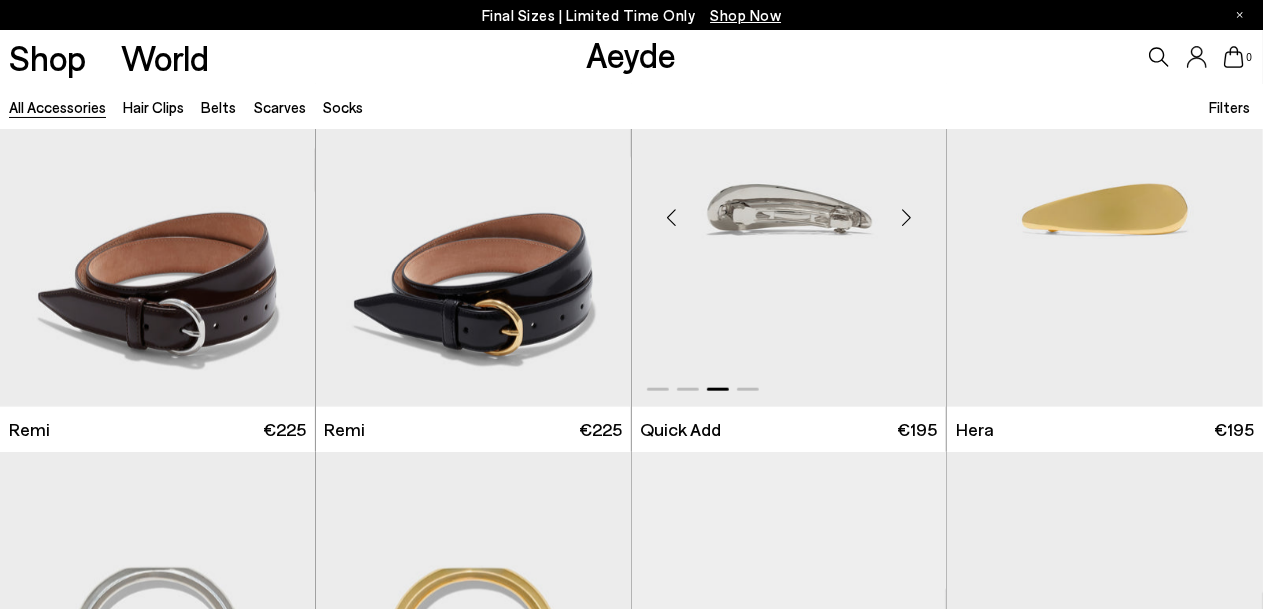 click at bounding box center [906, 217] 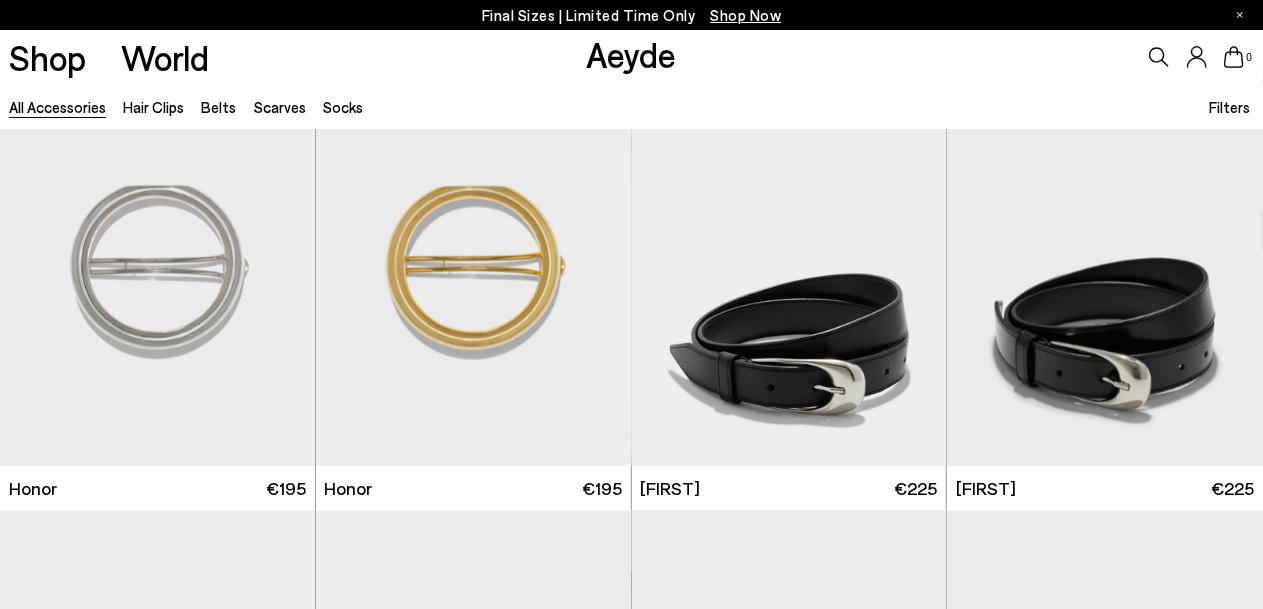 scroll, scrollTop: 1300, scrollLeft: 0, axis: vertical 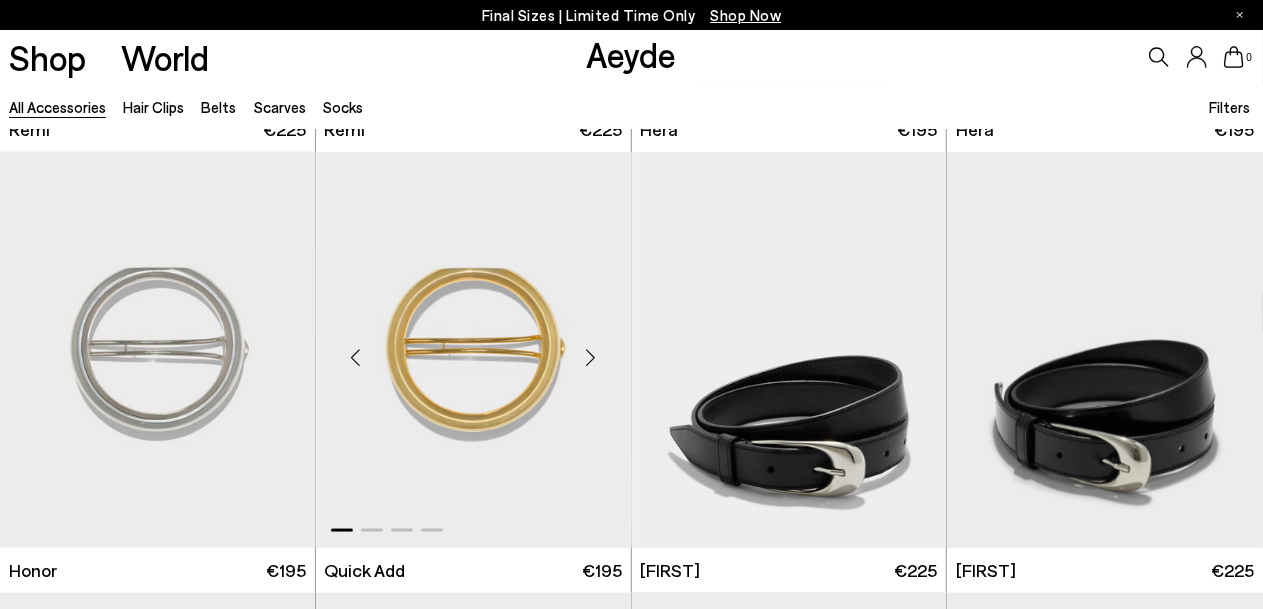 click at bounding box center [591, 358] 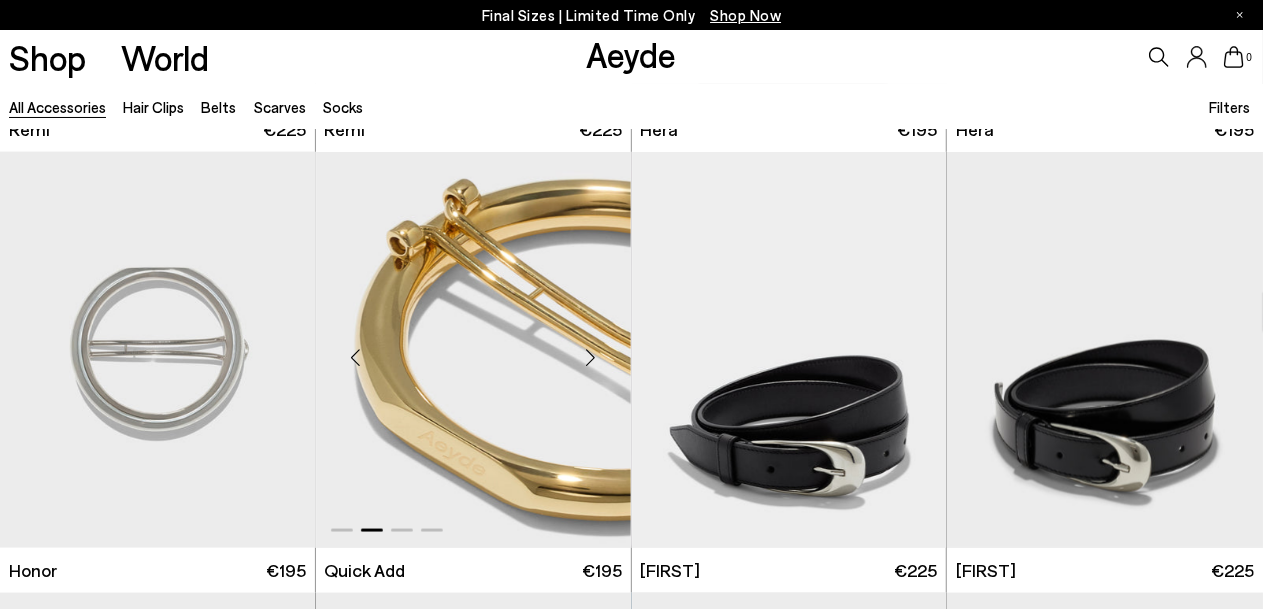 click at bounding box center [591, 358] 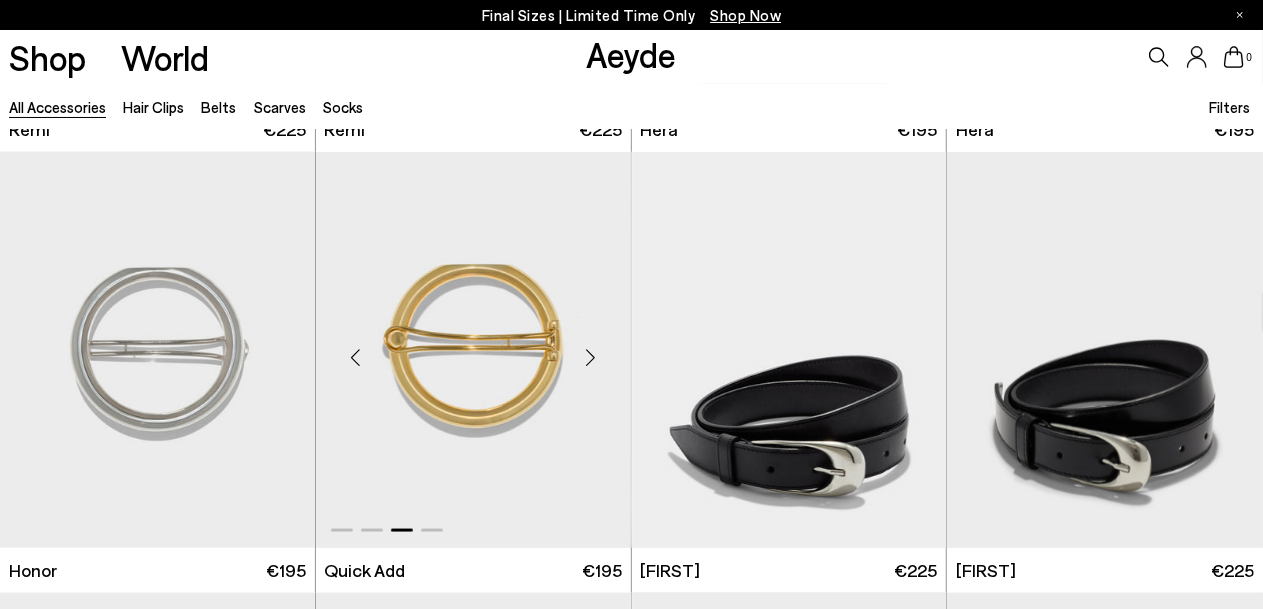 click at bounding box center (591, 358) 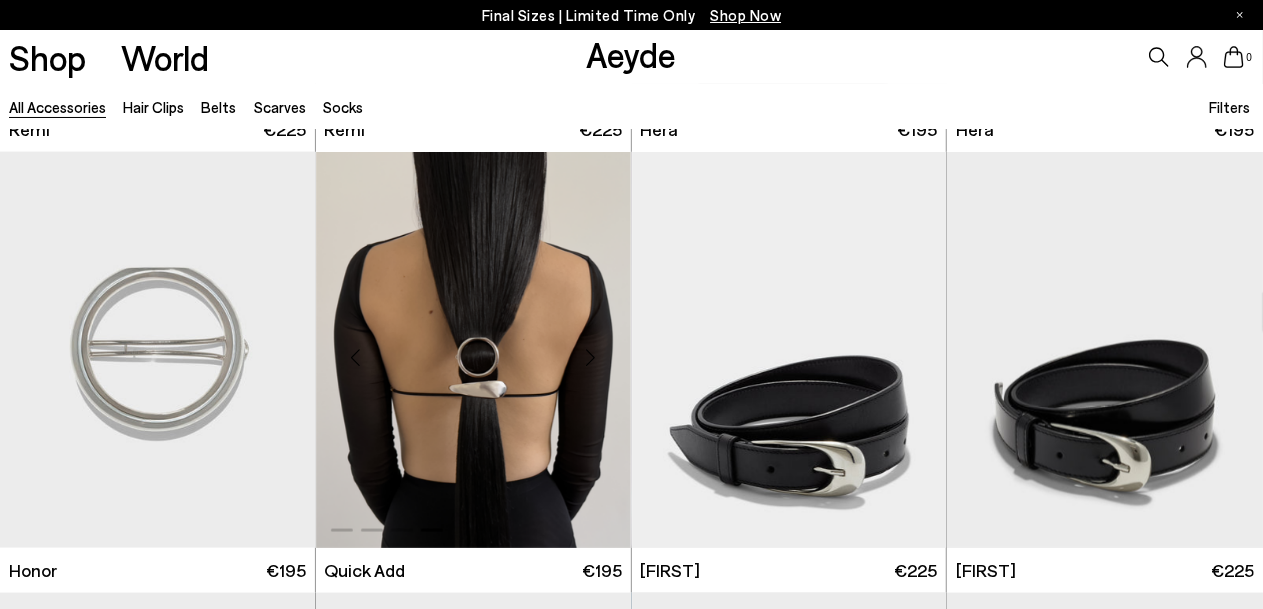 click at bounding box center (591, 358) 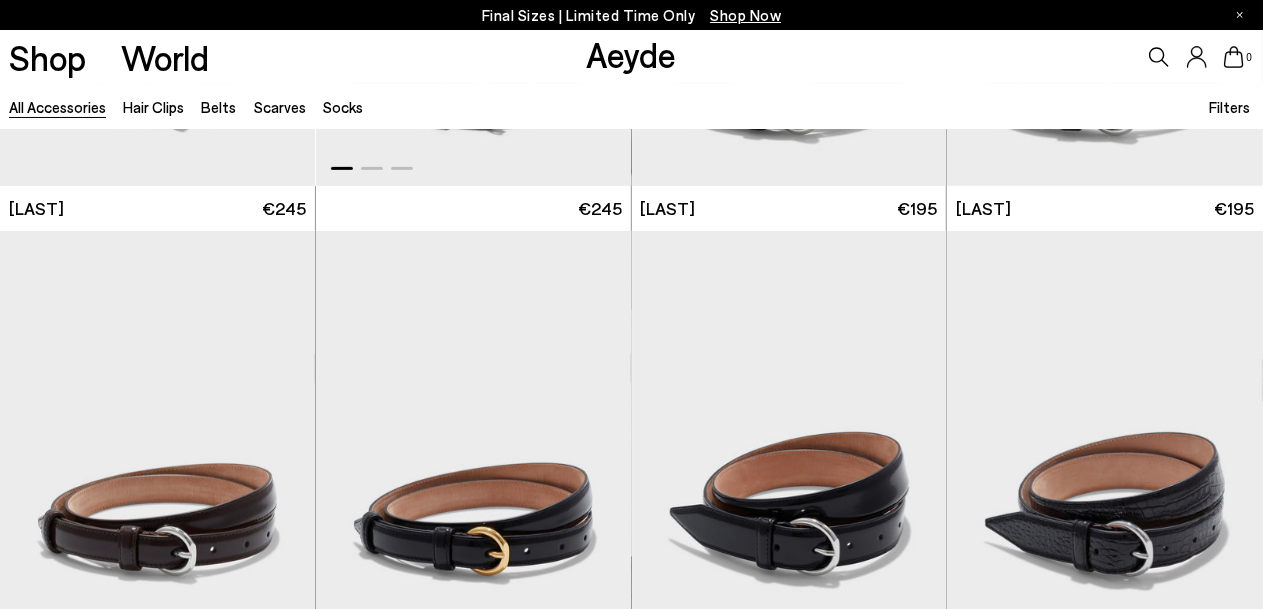 scroll, scrollTop: 0, scrollLeft: 0, axis: both 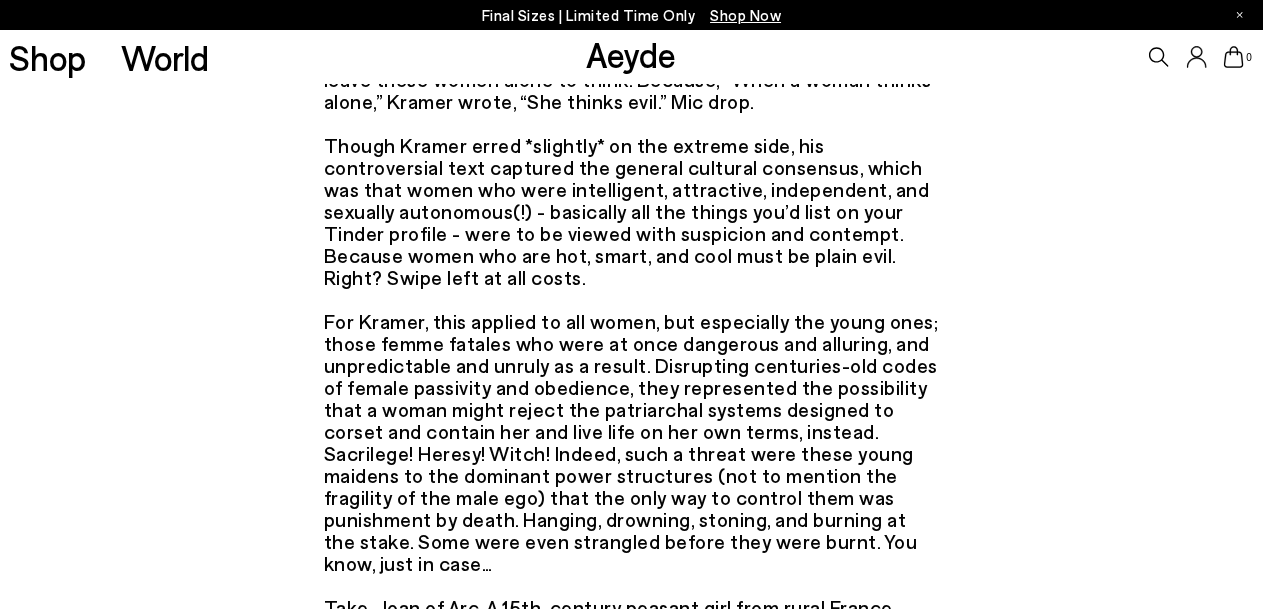 click on "In his 1486 book Malleus Maleficarum, the German Catholic clergyman and renowned misogynist pig, Herinch Kramer warned against the perceived dangers of witches. So depraved were these women, Kramer argued, that they would cut off men’s members for sport, stashing them away in birds’ nests where they were kept miraculously alive, and fed on a girl dinner of oats and corn. They also smothered babies, summoned storms, destroyed crops and generally wreaked havoc, chaos, and misery. But god forbid you leave these women alone to think. Because, “When a woman thinks alone,” Kramer wrote, “She thinks evil.” Mic drop." at bounding box center (632, 387) 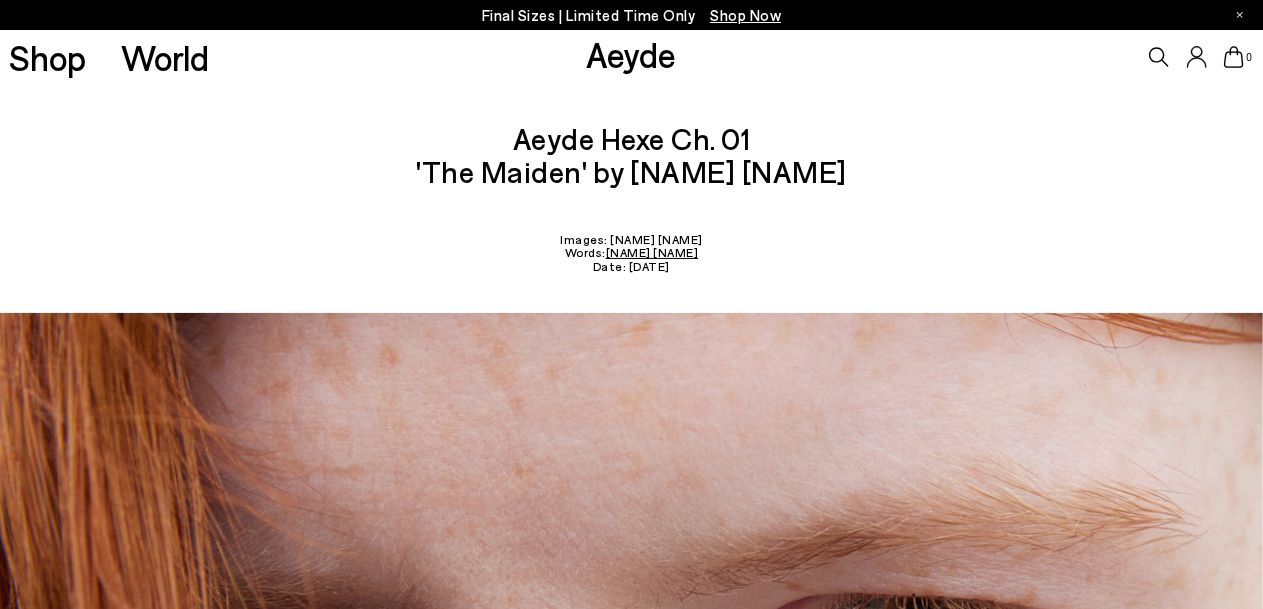 scroll, scrollTop: 0, scrollLeft: 0, axis: both 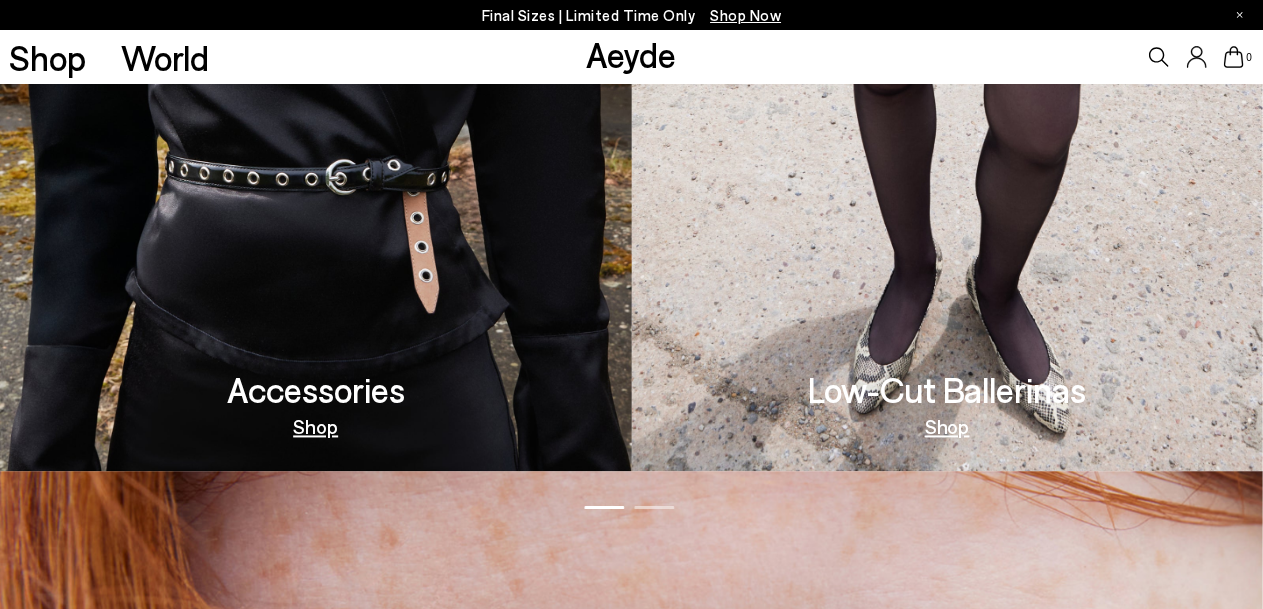 click at bounding box center [948, 182] 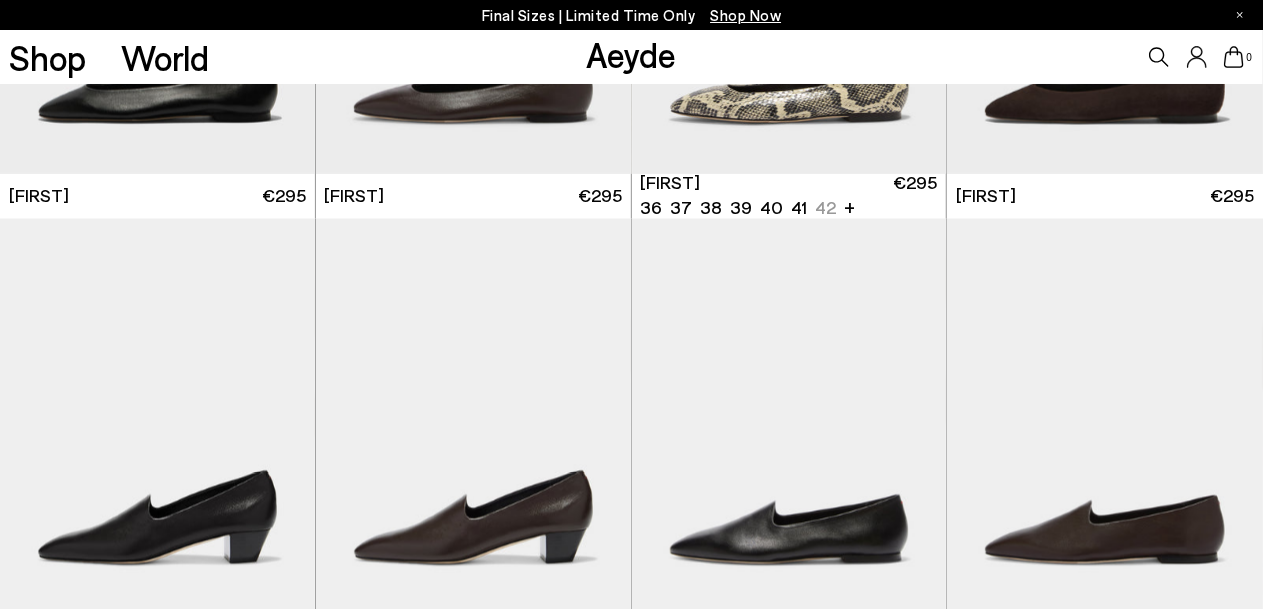 scroll, scrollTop: 2100, scrollLeft: 0, axis: vertical 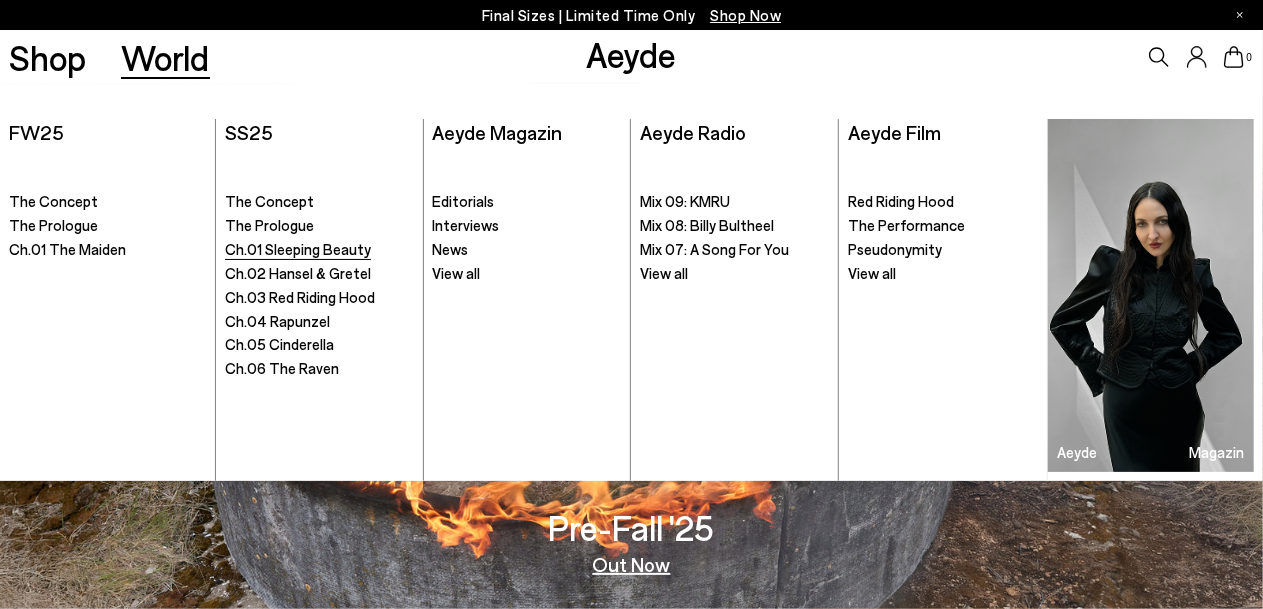 click on "Ch.01 Sleeping Beauty" at bounding box center [298, 249] 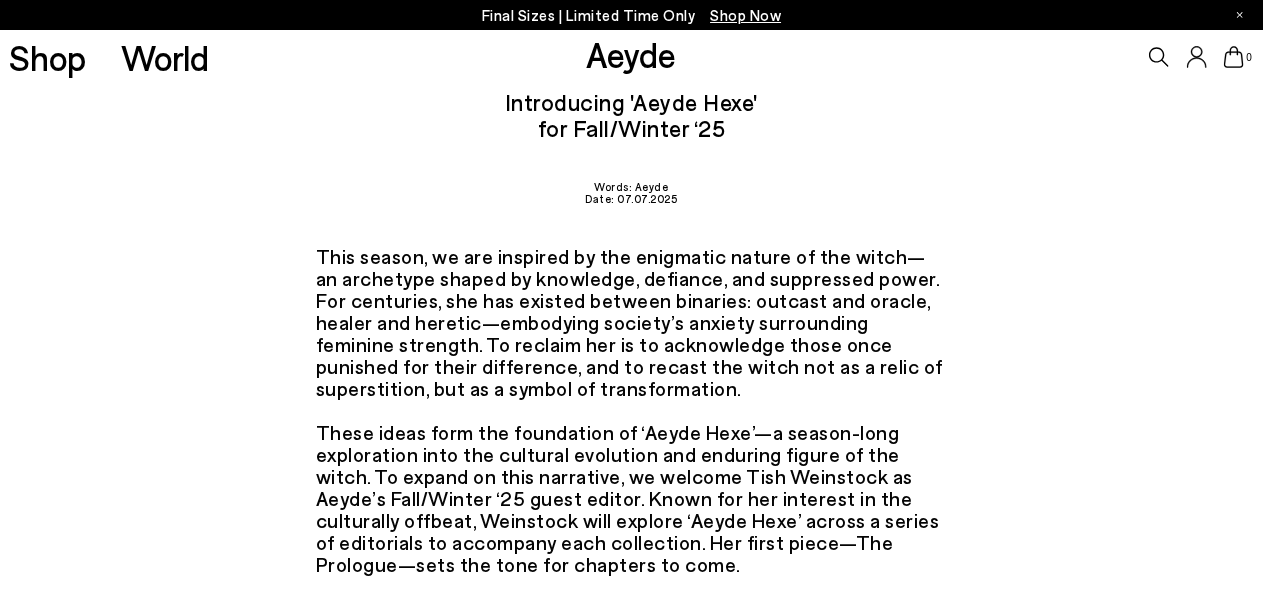 scroll, scrollTop: 100, scrollLeft: 0, axis: vertical 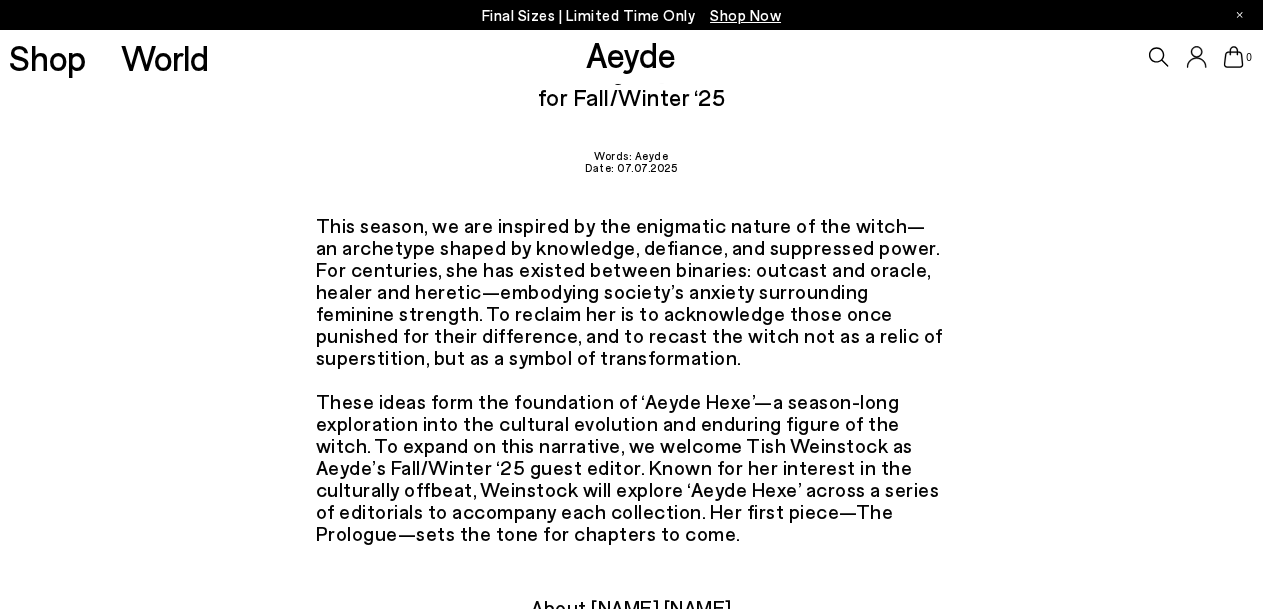 drag, startPoint x: 502, startPoint y: 335, endPoint x: 610, endPoint y: 353, distance: 109.48972 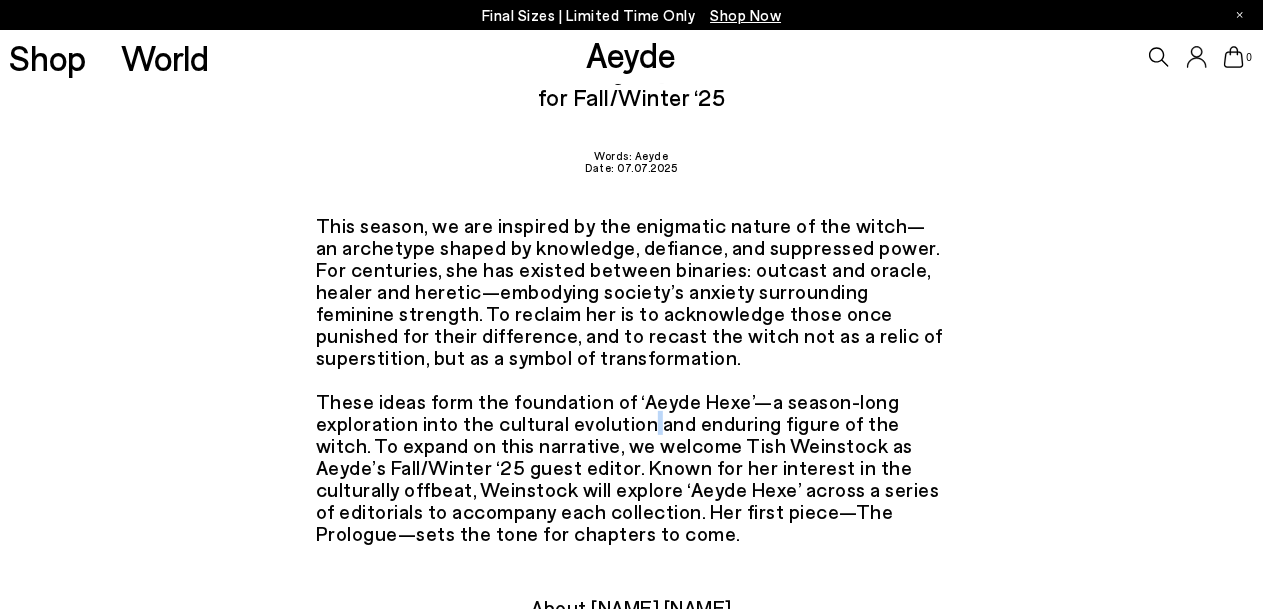 click on "This season, we are inspired by the enigmatic nature of the witch—an archetype shaped by knowledge, defiance, and suppressed power. For centuries, she has existed between binaries: outcast and oracle, healer and heretic—embodying society’s anxiety surrounding feminine strength. To reclaim her is to acknowledge those once punished for their difference, and to recast the witch not as a relic of superstition, but as a symbol of transformation.
These ideas form the foundation of ‘Aeyde Hexe’—a season-long exploration into the cultural evolution and enduring figure of the witch. To expand on this narrative, we welcome Tish Weinstock as Aeyde’s Fall/Winter ‘25 guest editor. Known for her interest in the culturally offbeat, Weinstock will explore ‘Aeyde Hexe’ across a series of editorials to accompany each collection. Her first piece—The Prologue—sets the tone for chapters to come." at bounding box center (632, 379) 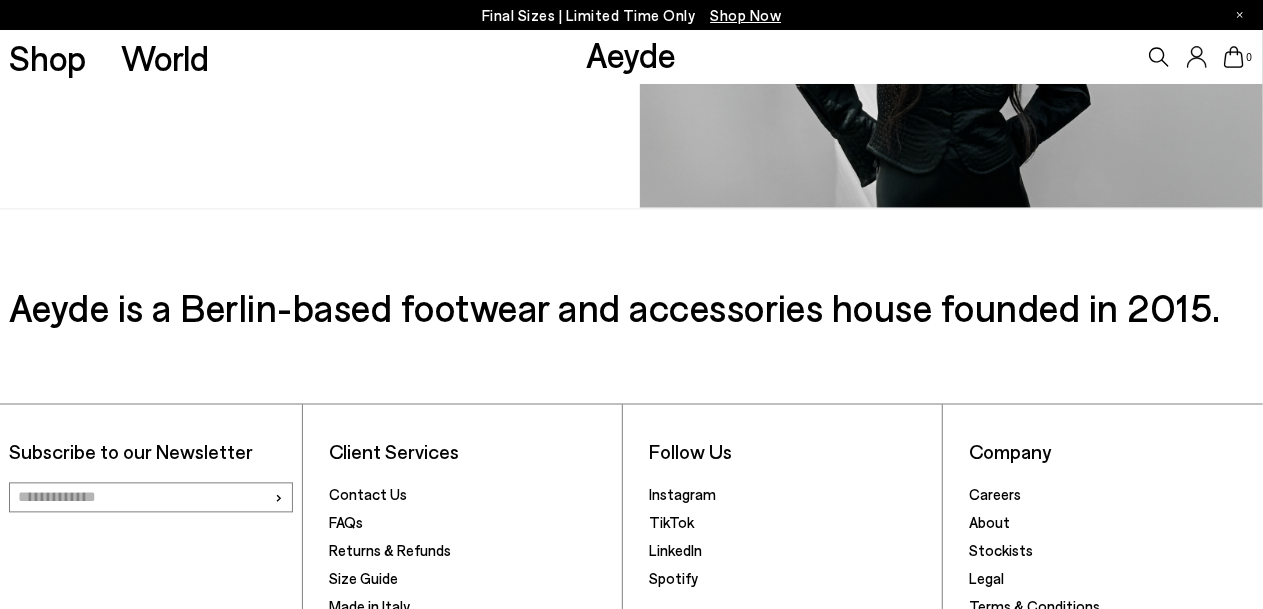scroll, scrollTop: 1700, scrollLeft: 0, axis: vertical 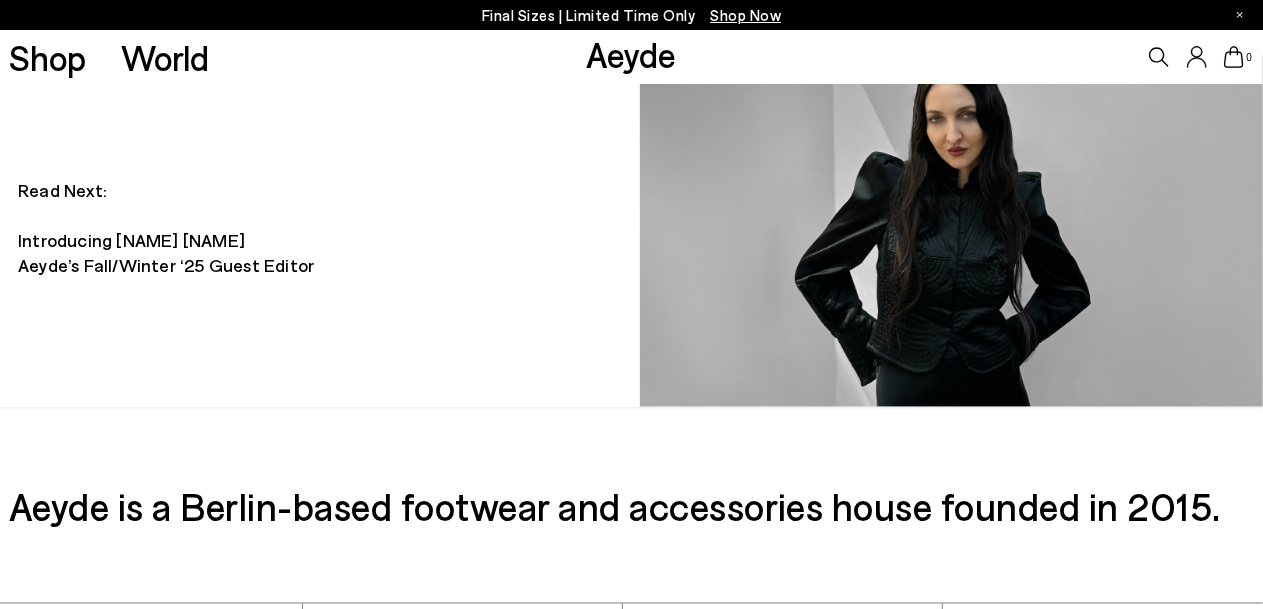 click at bounding box center (952, 231) 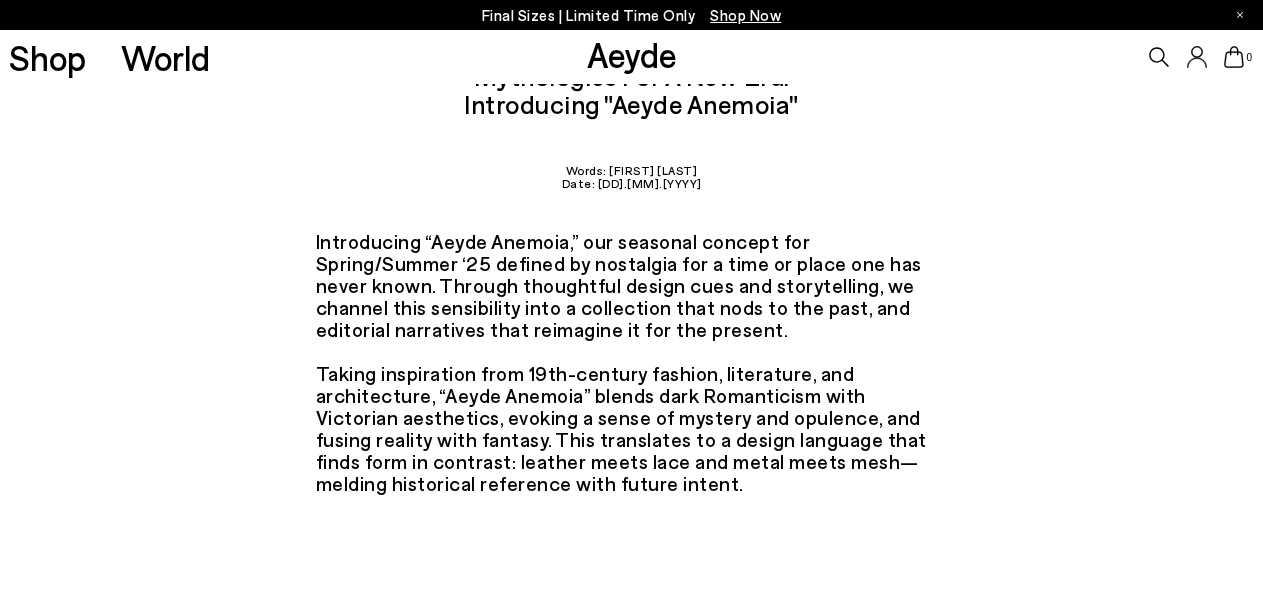scroll, scrollTop: 0, scrollLeft: 0, axis: both 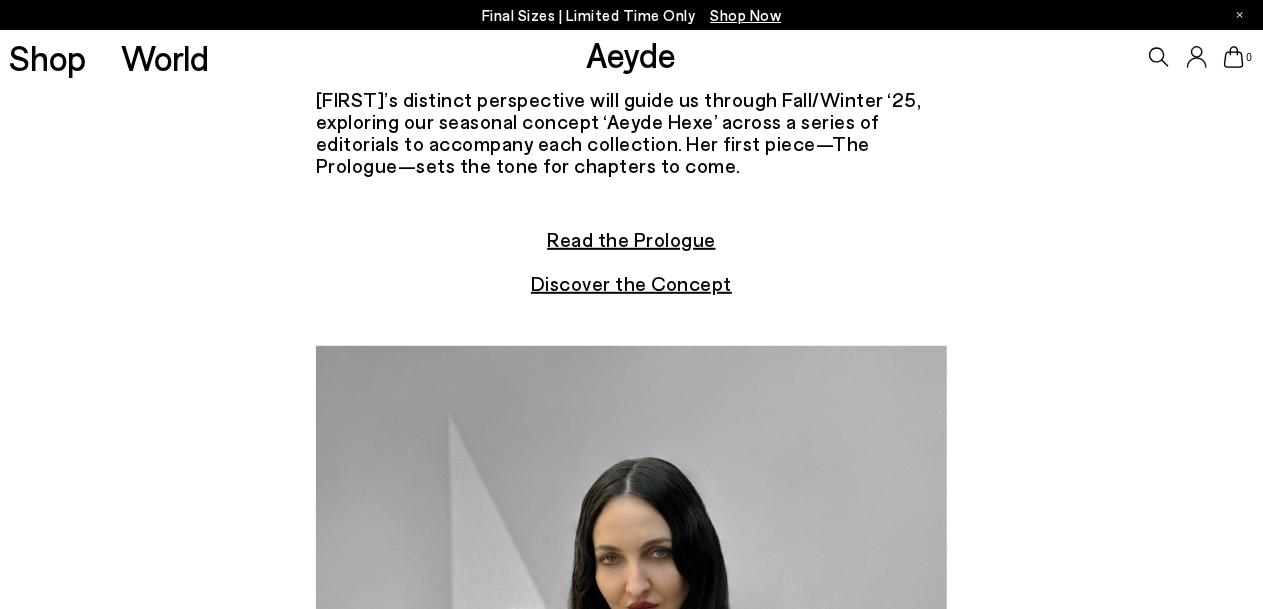 click on "Discover the Concept" at bounding box center (631, 283) 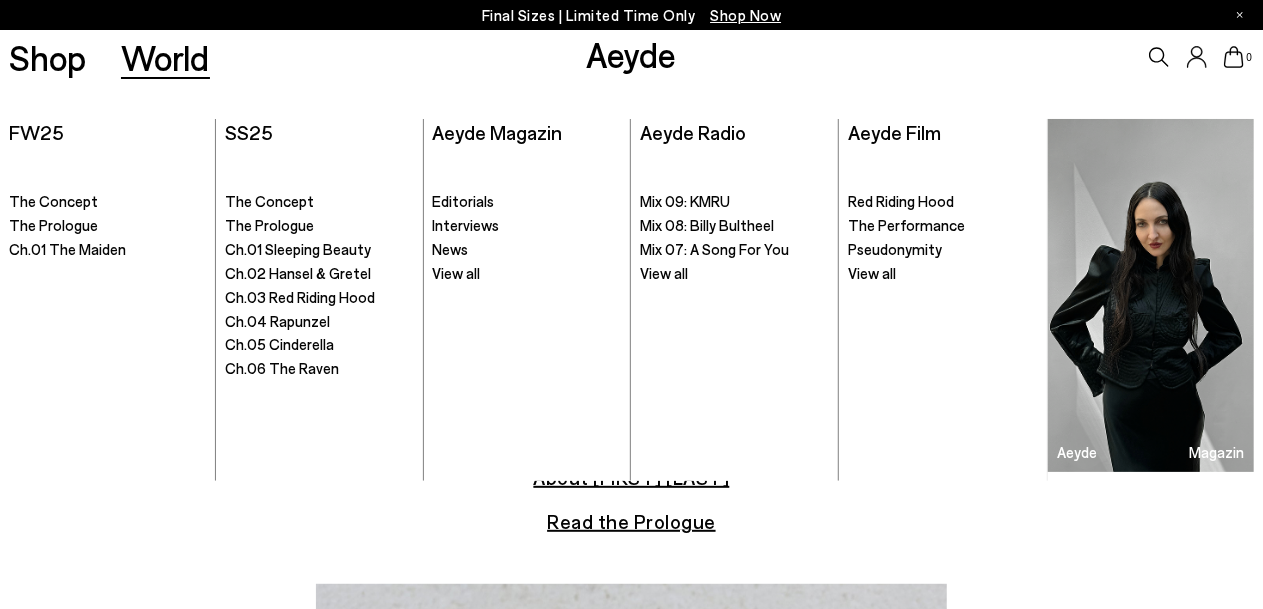scroll, scrollTop: 200, scrollLeft: 0, axis: vertical 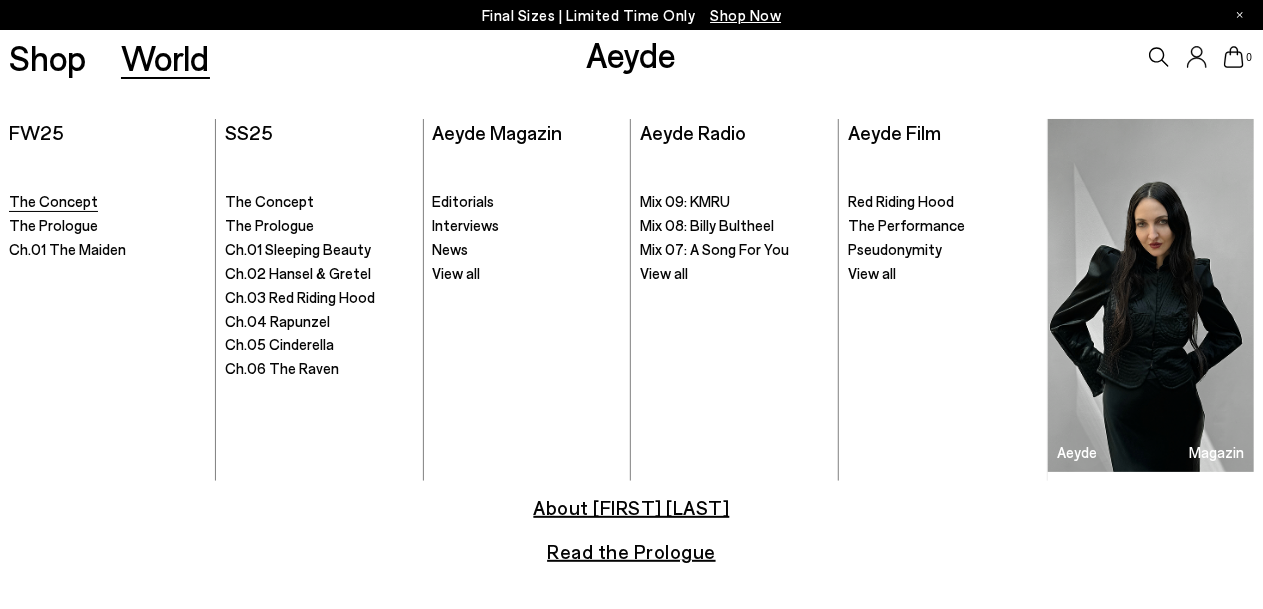 click on "The Concept" at bounding box center (53, 201) 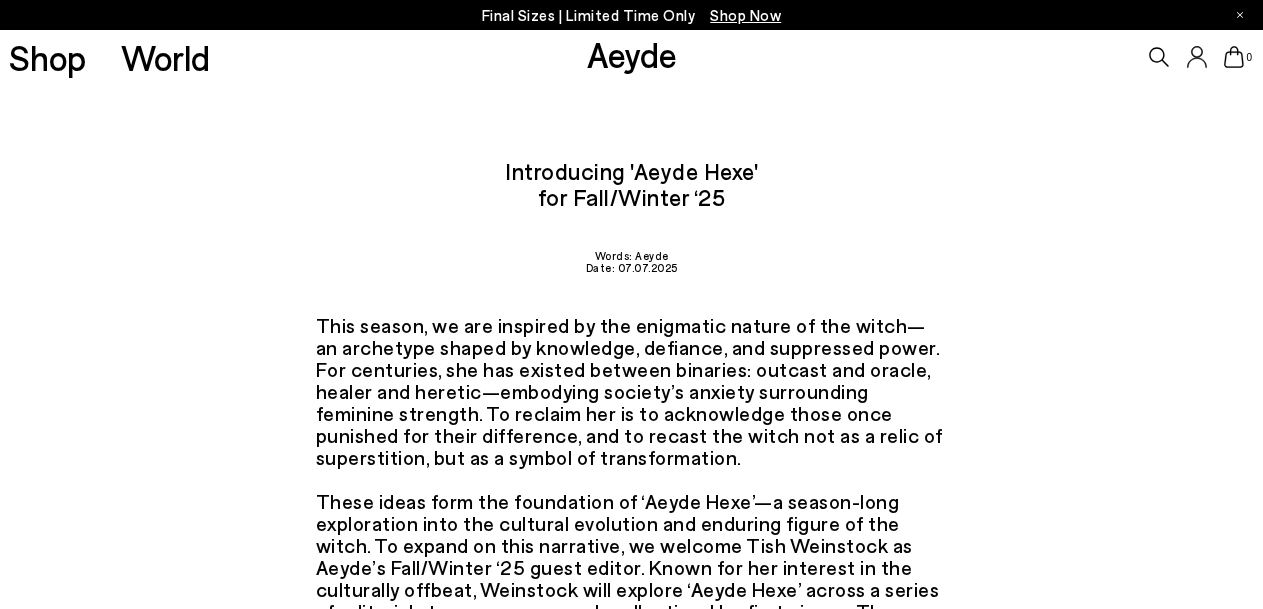 scroll, scrollTop: 0, scrollLeft: 0, axis: both 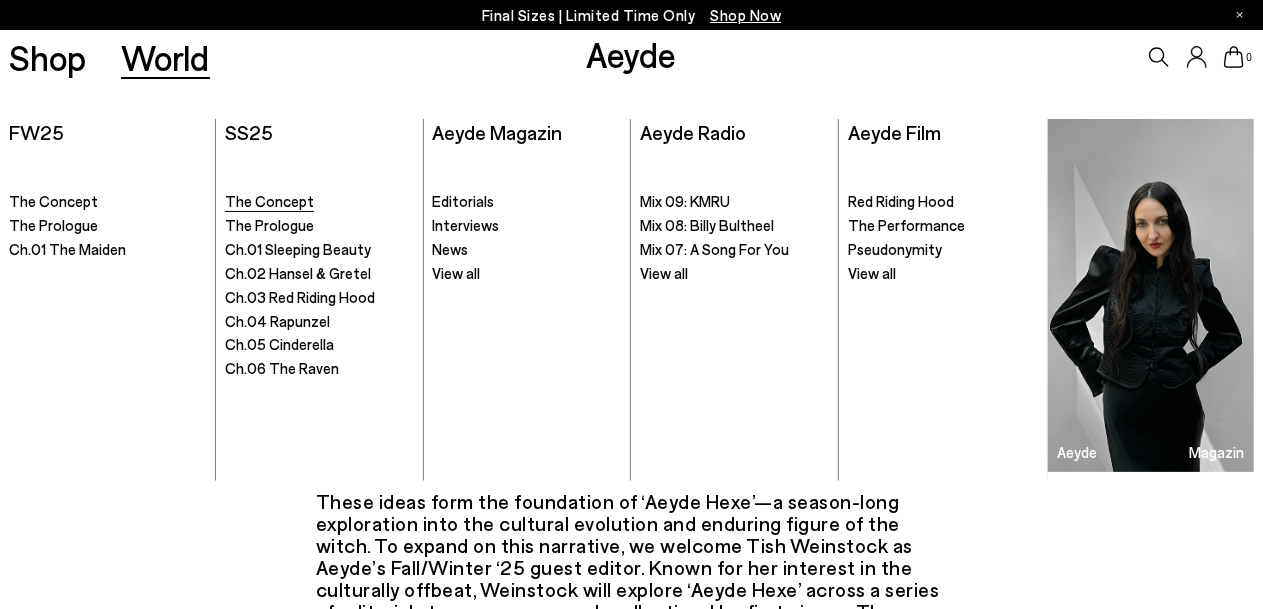 click on "The Concept" at bounding box center [269, 201] 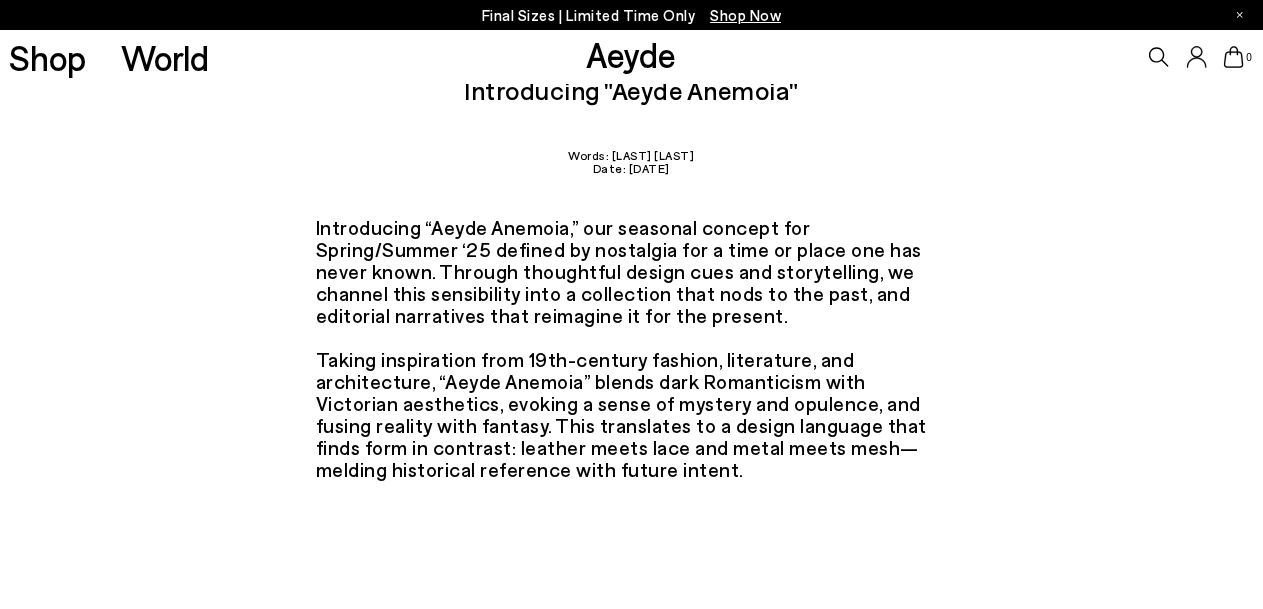 scroll, scrollTop: 100, scrollLeft: 0, axis: vertical 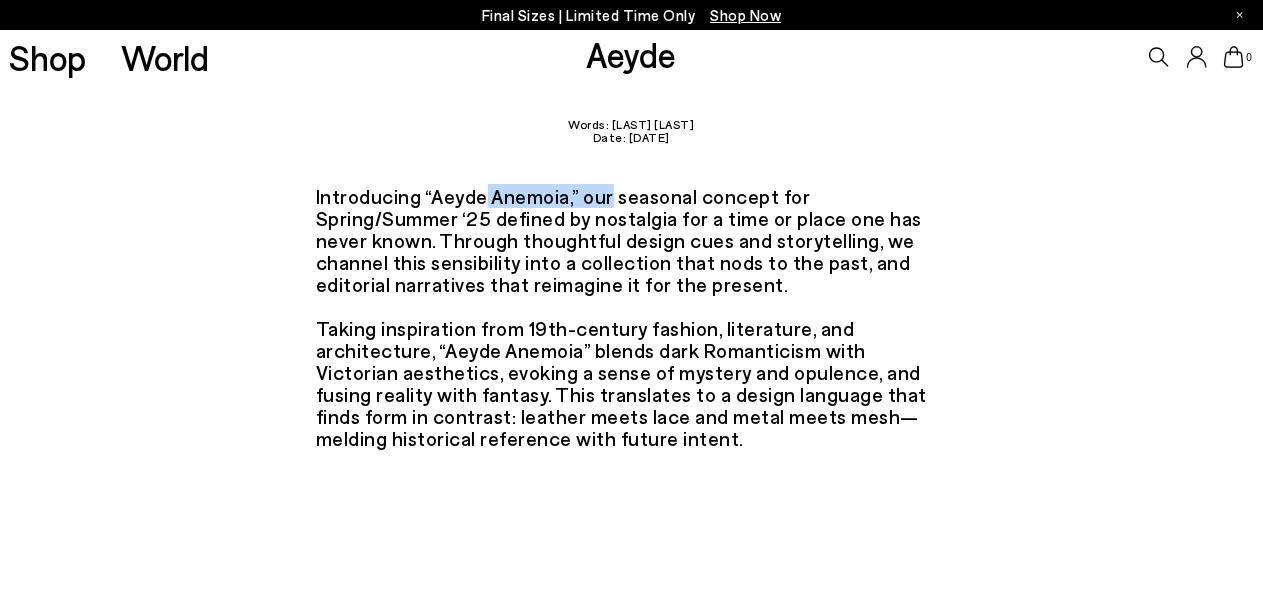 drag, startPoint x: 428, startPoint y: 191, endPoint x: 566, endPoint y: 193, distance: 138.0145 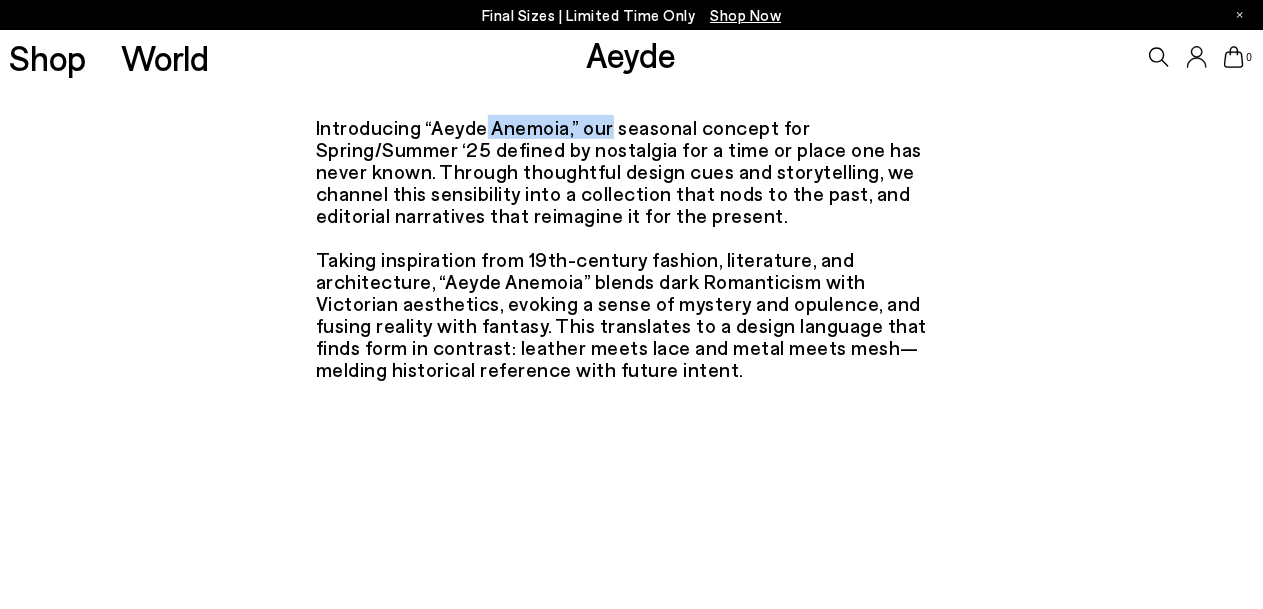scroll, scrollTop: 200, scrollLeft: 0, axis: vertical 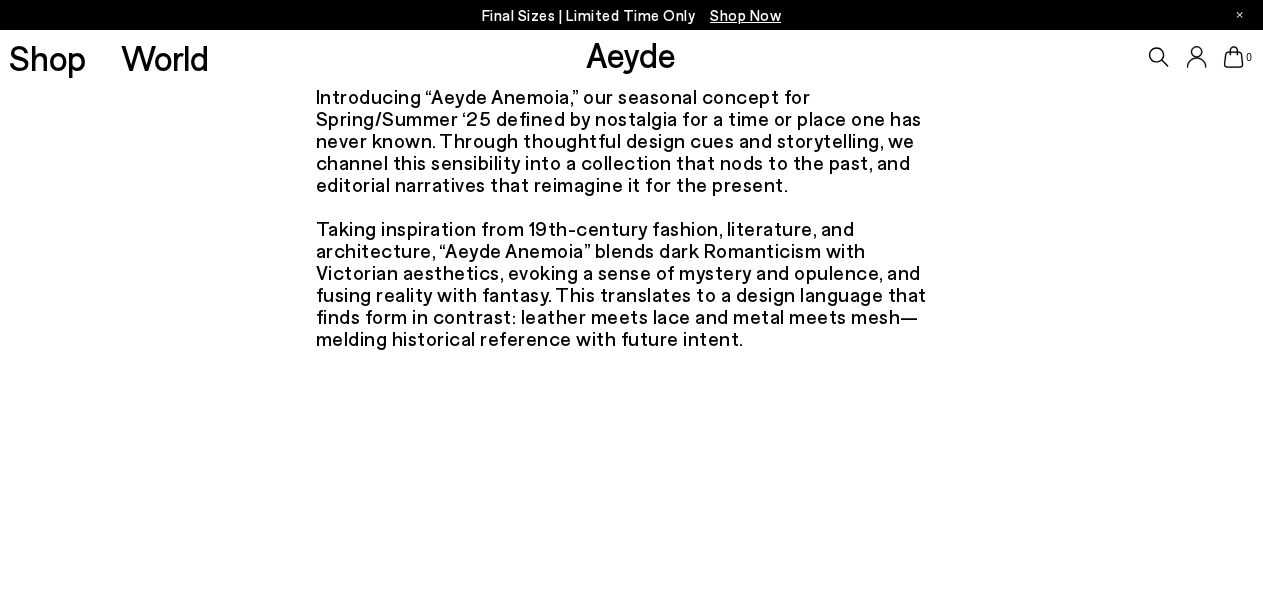 click on "Introducing “Aeyde Anemoia,” our seasonal concept for Spring/Summer ‘25 defined by nostalgia for a time or place one has never known. Through thoughtful design cues and storytelling, we channel this sensibility into a collection that nods to the past, and editorial narratives that reimagine it for the present.
Taking inspiration from 19th-century fashion, literature, and architecture, “Aeyde Anemoia” blends dark Romanticism with Victorian aesthetics, evoking a sense of mystery and opulence, and fusing reality with fantasy. This translates to a design language that finds form in contrast: leather meets lace and metal meets mesh—melding historical reference with future intent." at bounding box center [632, 217] 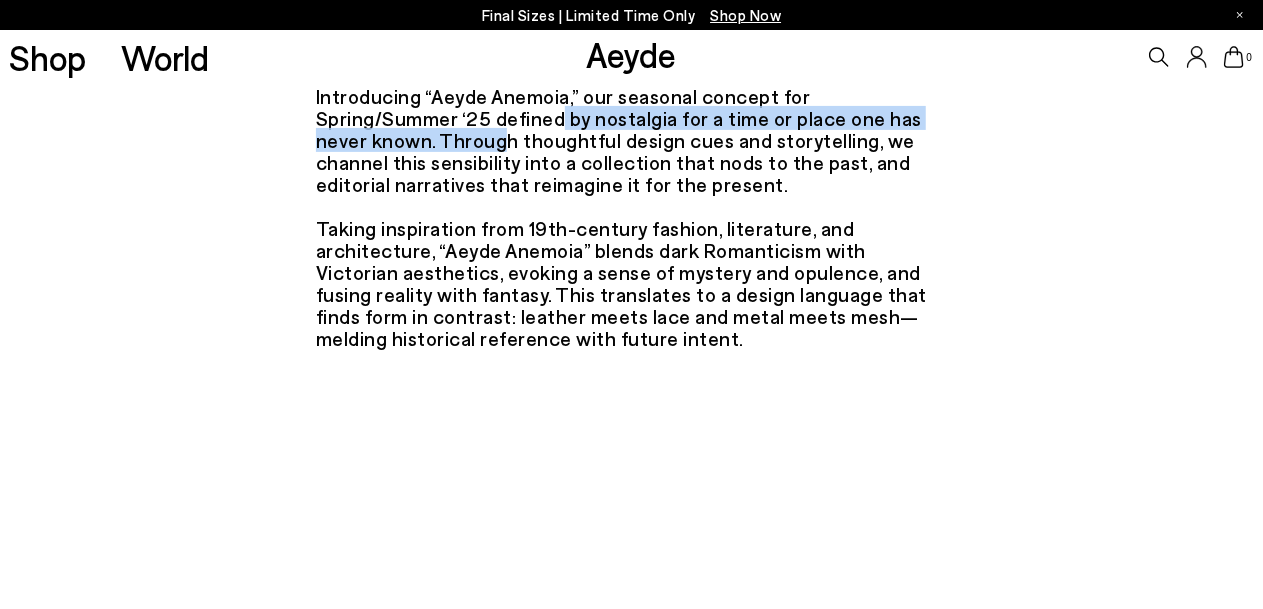 drag, startPoint x: 509, startPoint y: 116, endPoint x: 437, endPoint y: 139, distance: 75.58439 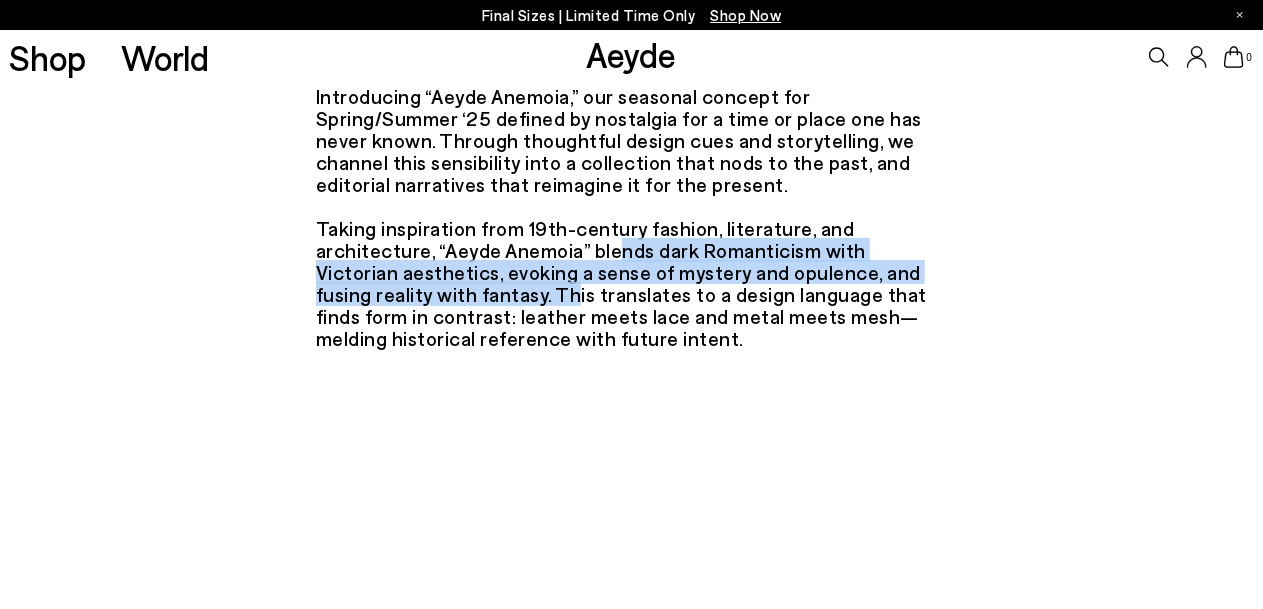 drag, startPoint x: 597, startPoint y: 249, endPoint x: 433, endPoint y: 295, distance: 170.32909 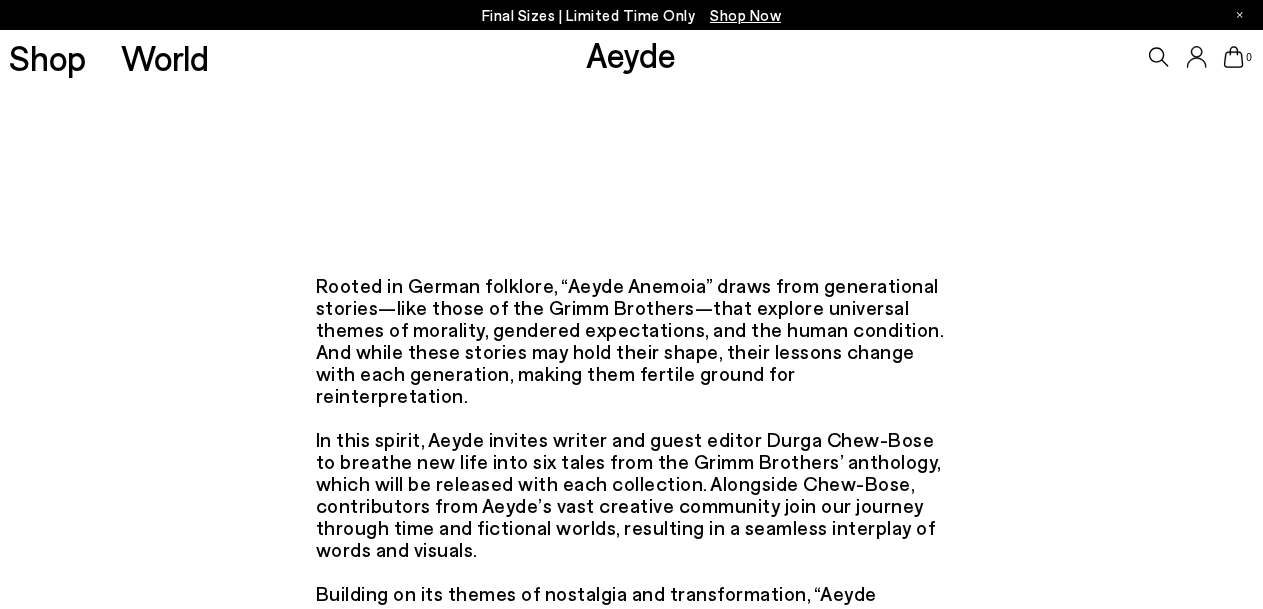 scroll, scrollTop: 1200, scrollLeft: 0, axis: vertical 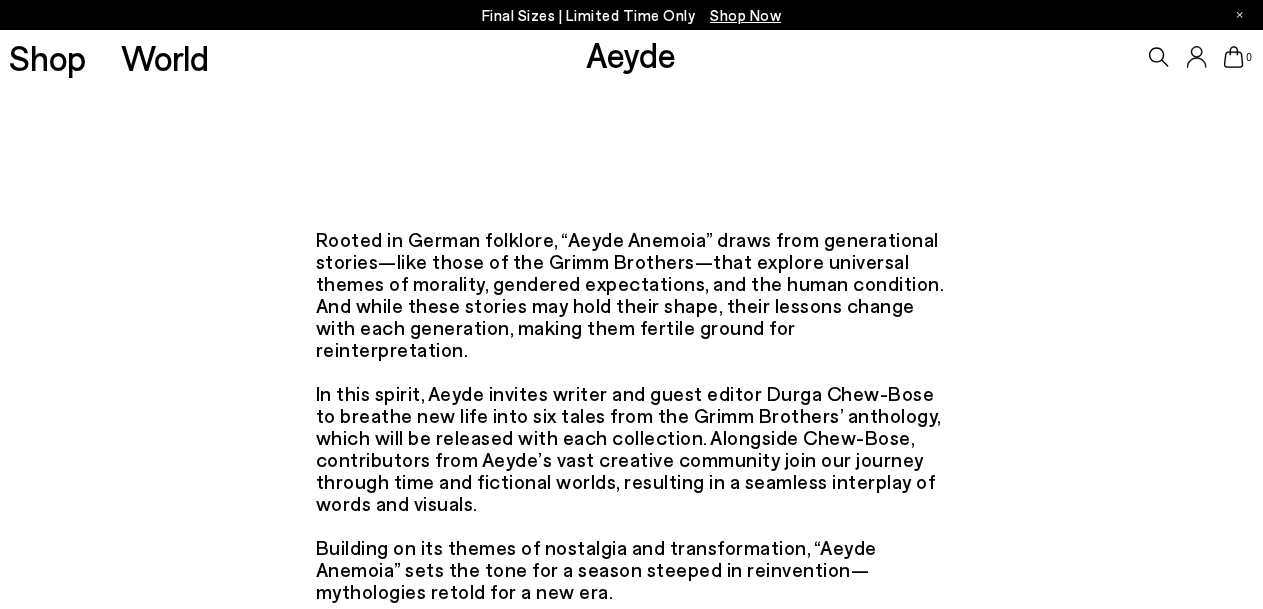 click on "Rooted in German folklore, “Aeyde Anemoia” draws from generational stories—like those of the Grimm Brothers—that explore universal themes of morality, gendered expectations, and the human condition. And while these stories may hold their shape, their lessons change with each generation, making them fertile ground for reinterpretation.
In this spirit, Aeyde invites writer and guest editor Durga Chew-Bose to breathe new life into six tales from the Grimm Brothers’ anthology, which will be released with each collection. Alongside Chew-Bose, contributors from Aeyde’s vast creative community join our journey through time and fictional worlds, resulting in a seamless interplay of words and visuals.
Building on its themes of nostalgia and transformation, “Aeyde Anemoia” sets the tone for a season steeped in reinvention—mythologies retold for a new era.
Pre-Spring '25 is launching 23.01.25" at bounding box center [632, 415] 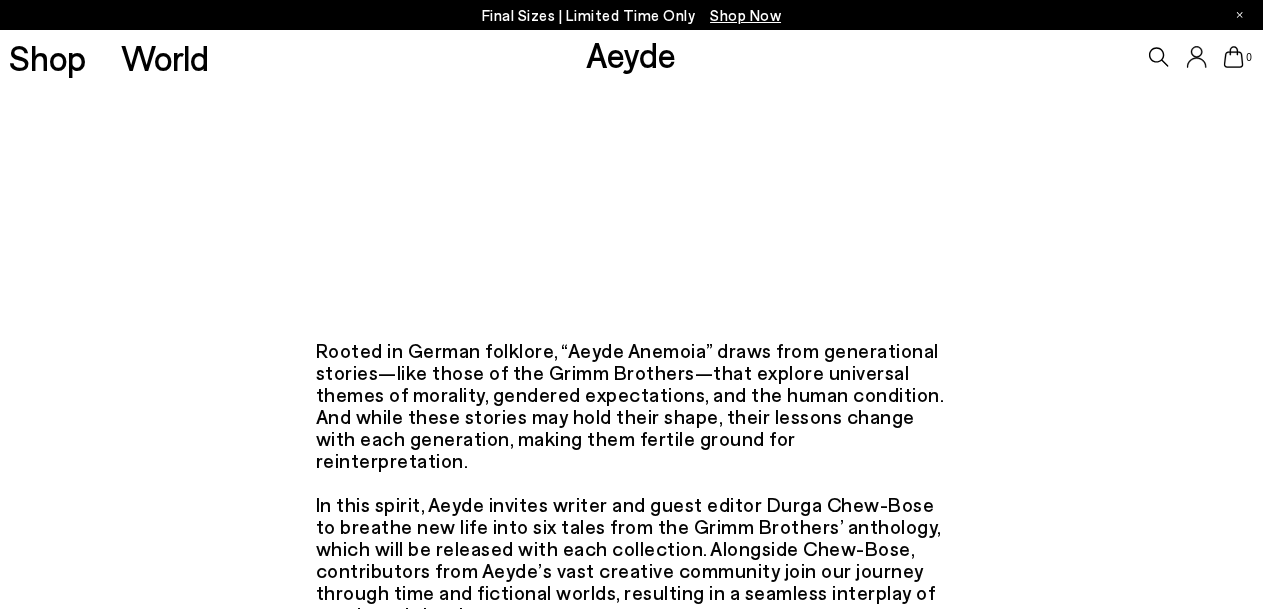 scroll, scrollTop: 0, scrollLeft: 0, axis: both 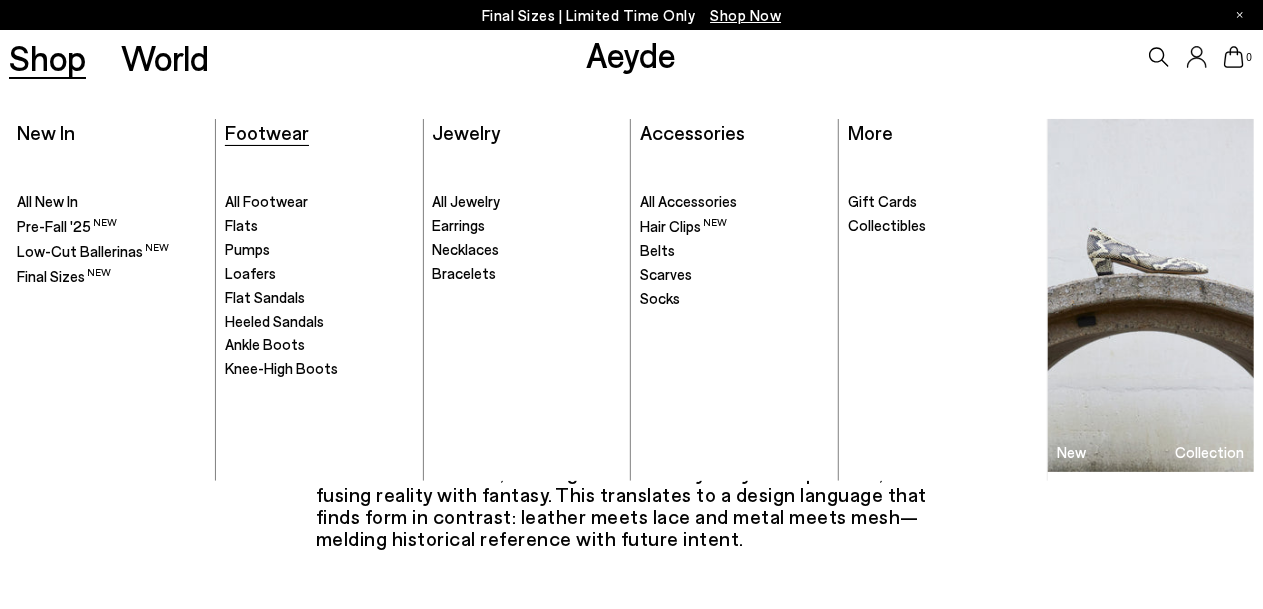click on "Footwear" at bounding box center [267, 132] 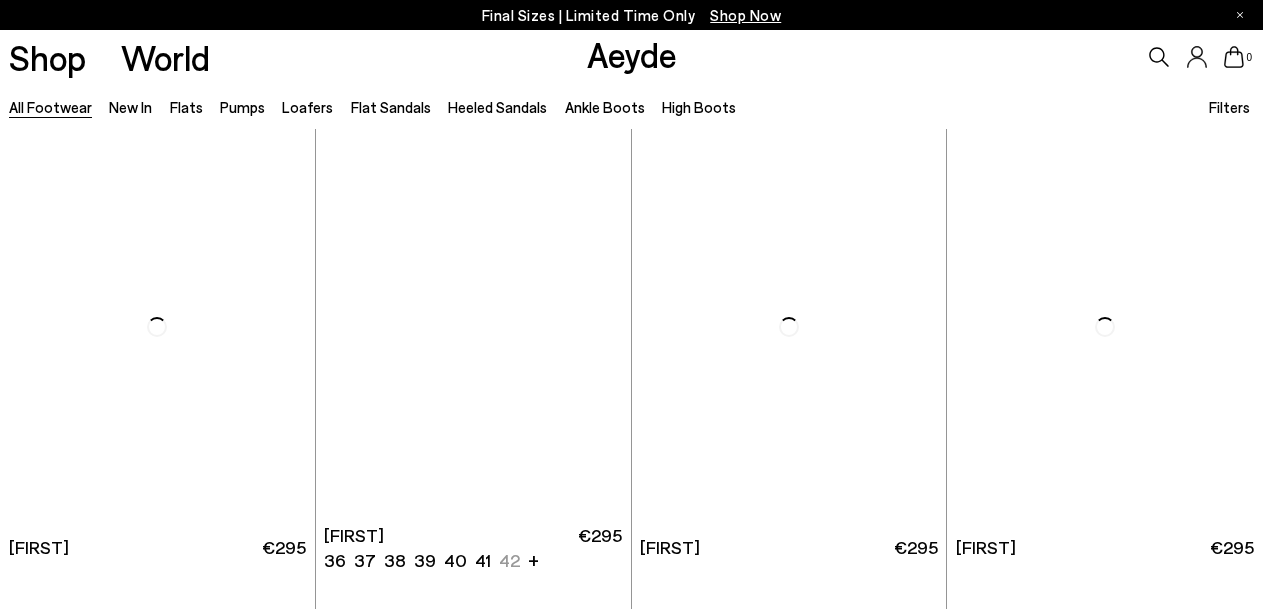 scroll, scrollTop: 0, scrollLeft: 0, axis: both 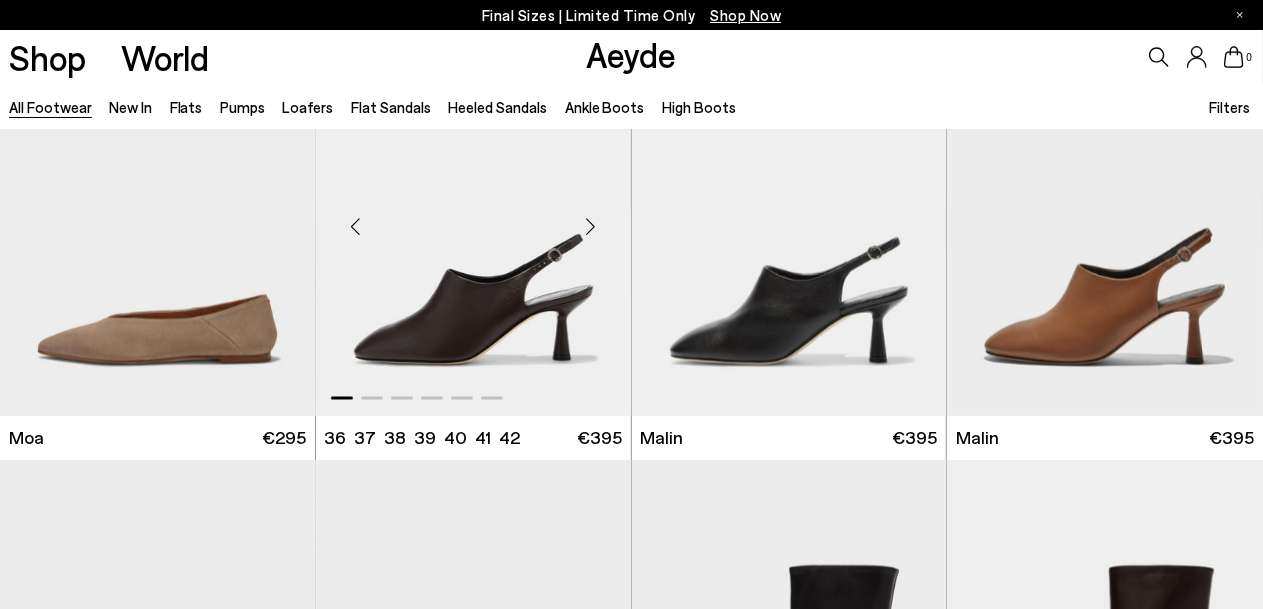 click at bounding box center [473, 218] 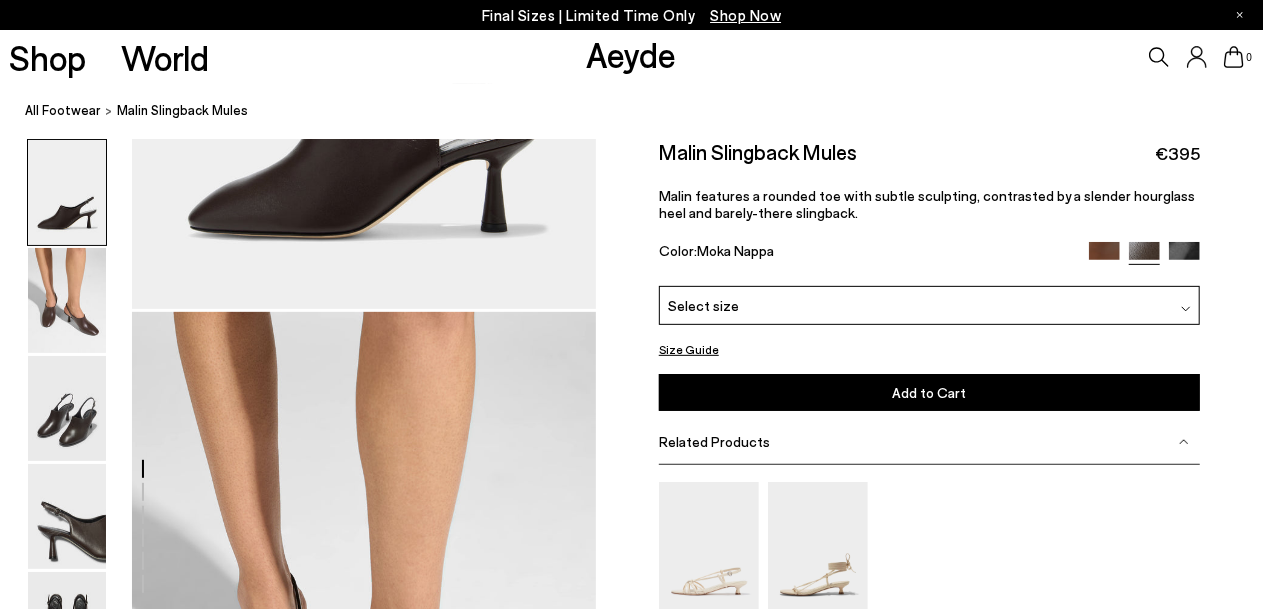 scroll, scrollTop: 200, scrollLeft: 0, axis: vertical 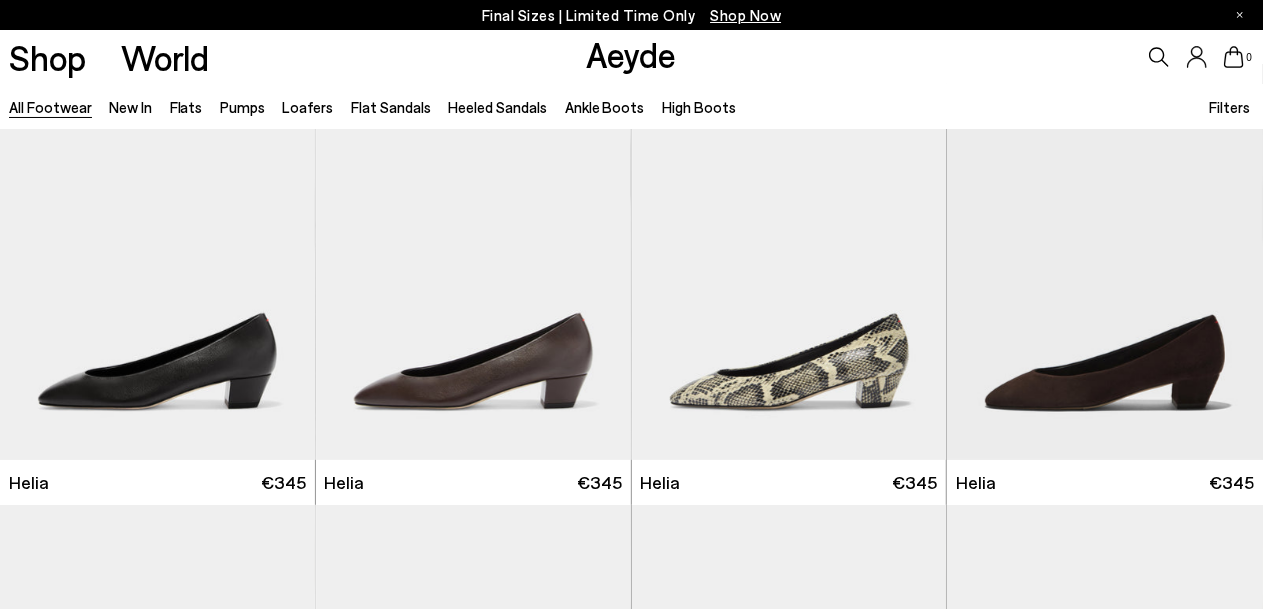 click at bounding box center (789, 2908) 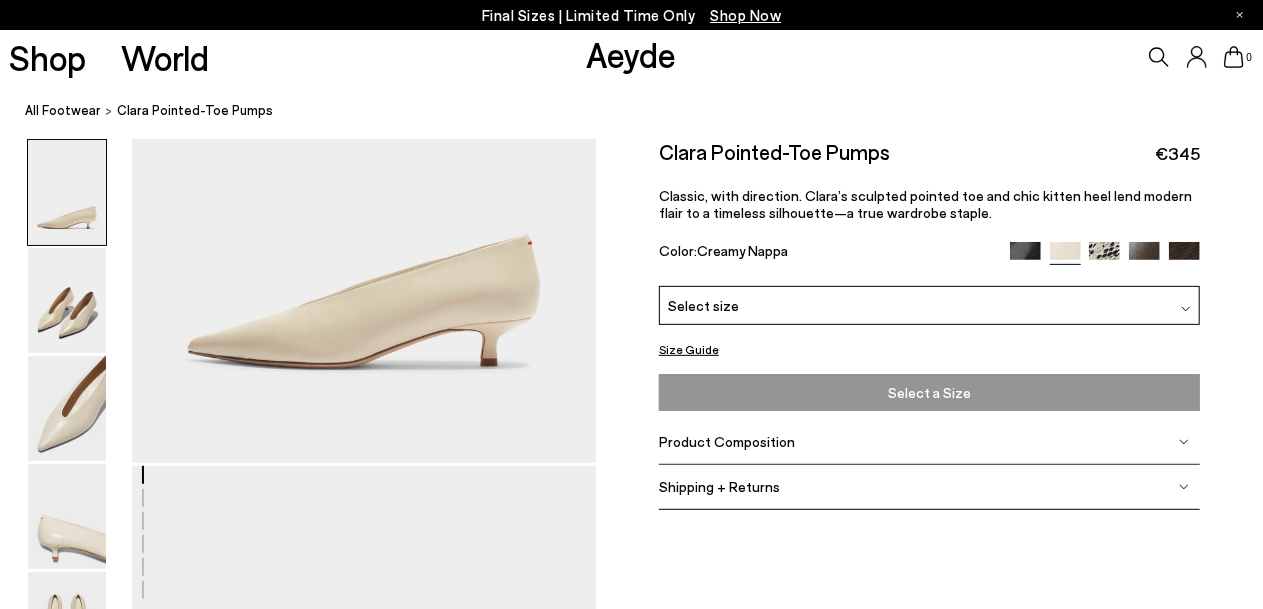 scroll, scrollTop: 300, scrollLeft: 0, axis: vertical 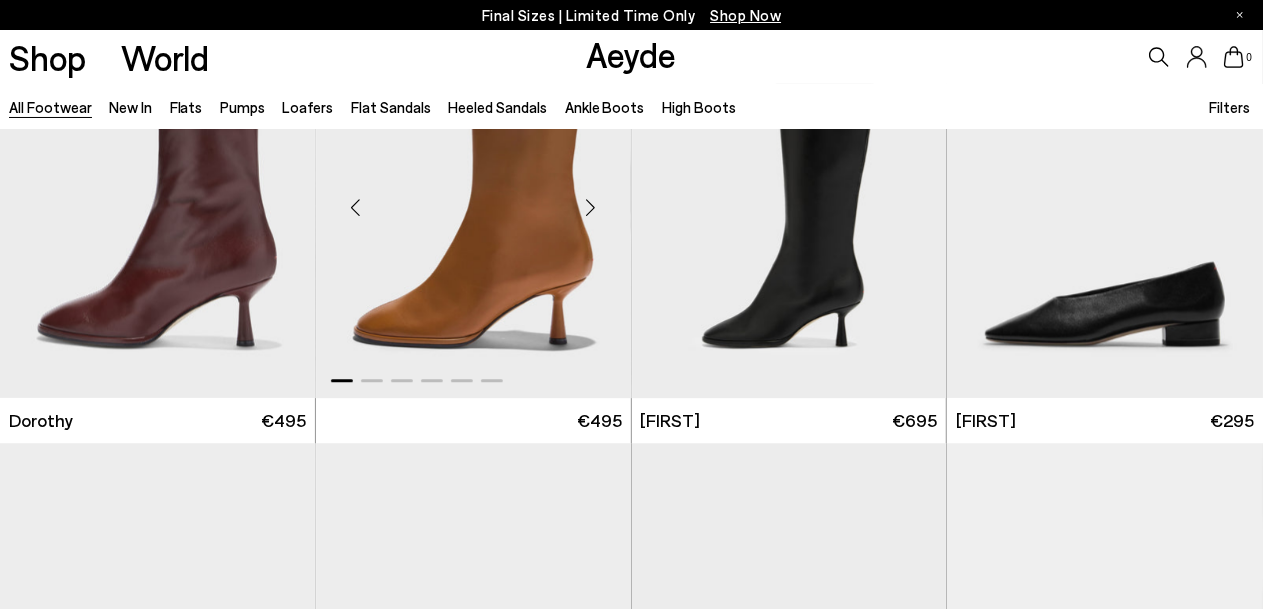 click at bounding box center (473, 200) 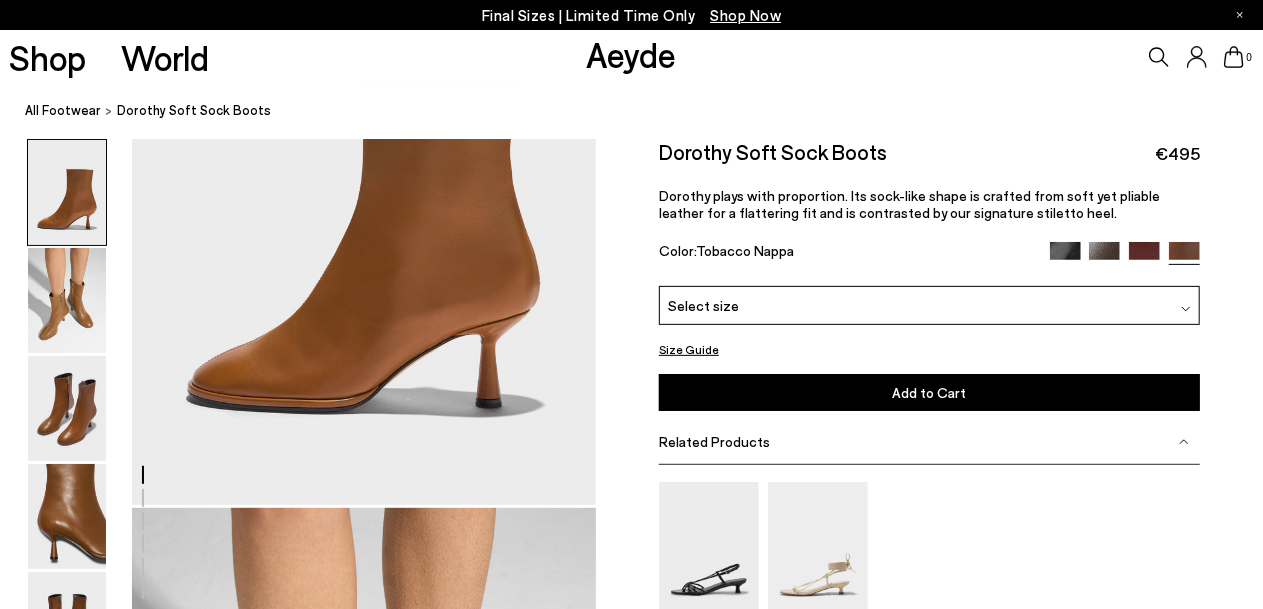 scroll, scrollTop: 300, scrollLeft: 0, axis: vertical 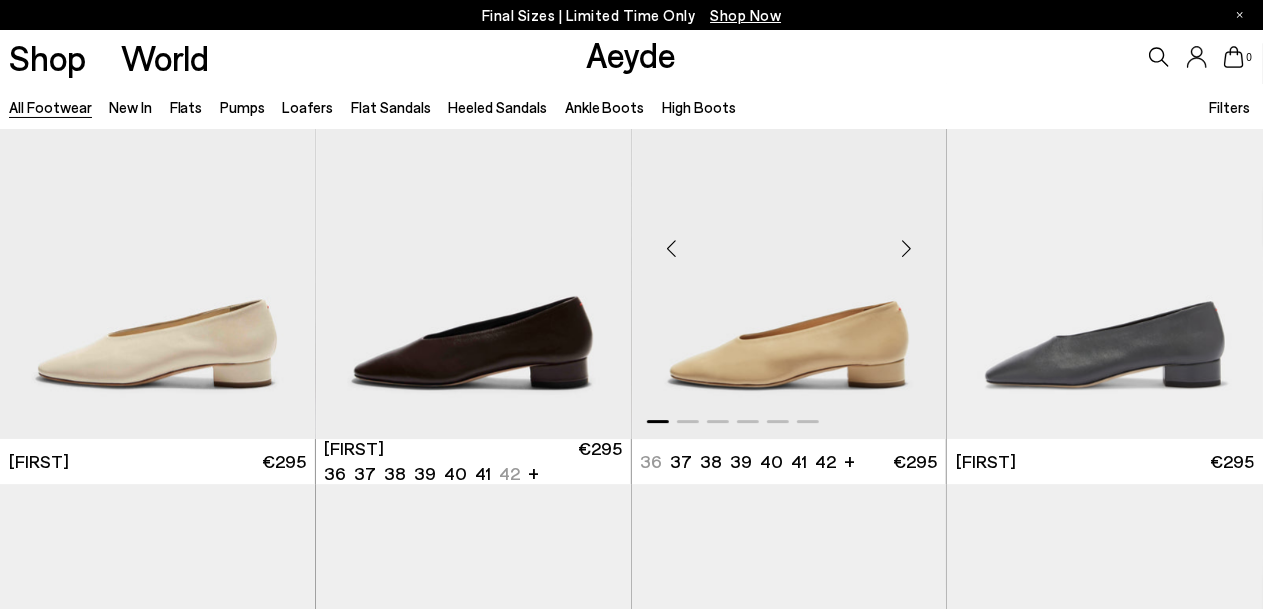 click at bounding box center [789, 241] 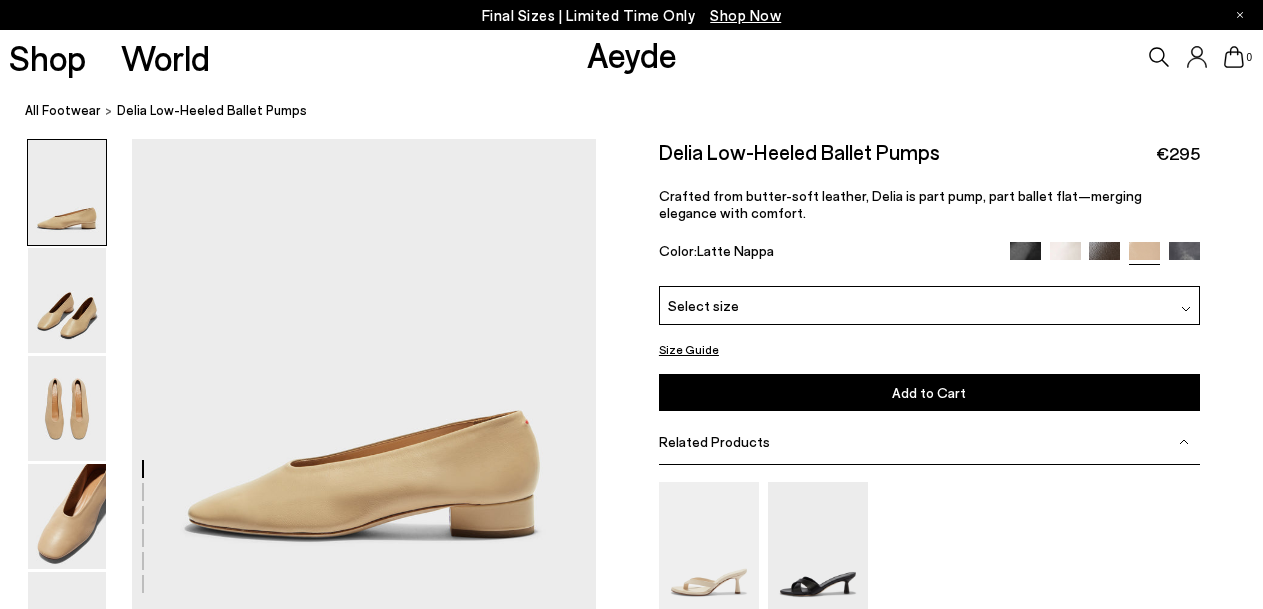 scroll, scrollTop: 0, scrollLeft: 0, axis: both 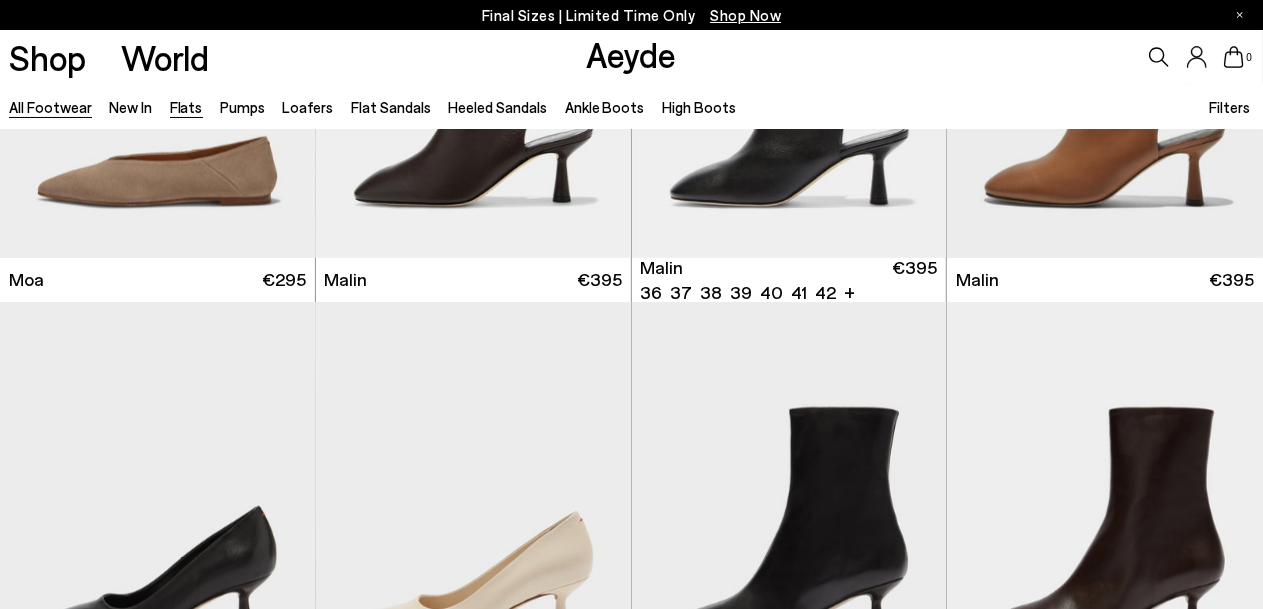 click on "Flats" at bounding box center (186, 107) 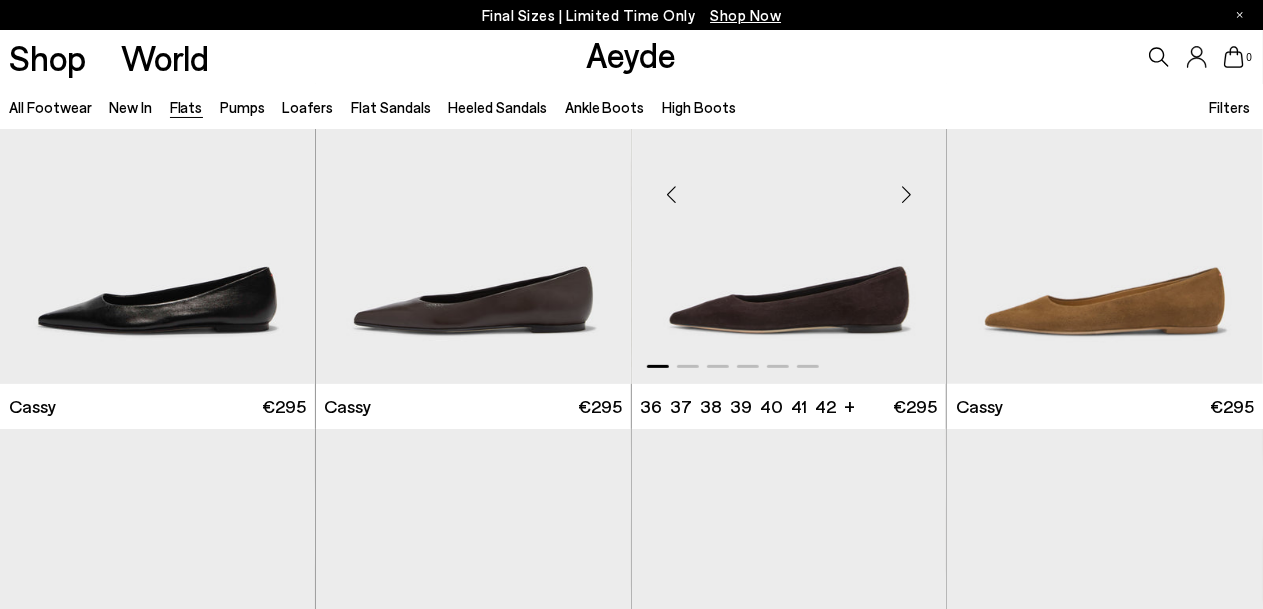 scroll, scrollTop: 200, scrollLeft: 0, axis: vertical 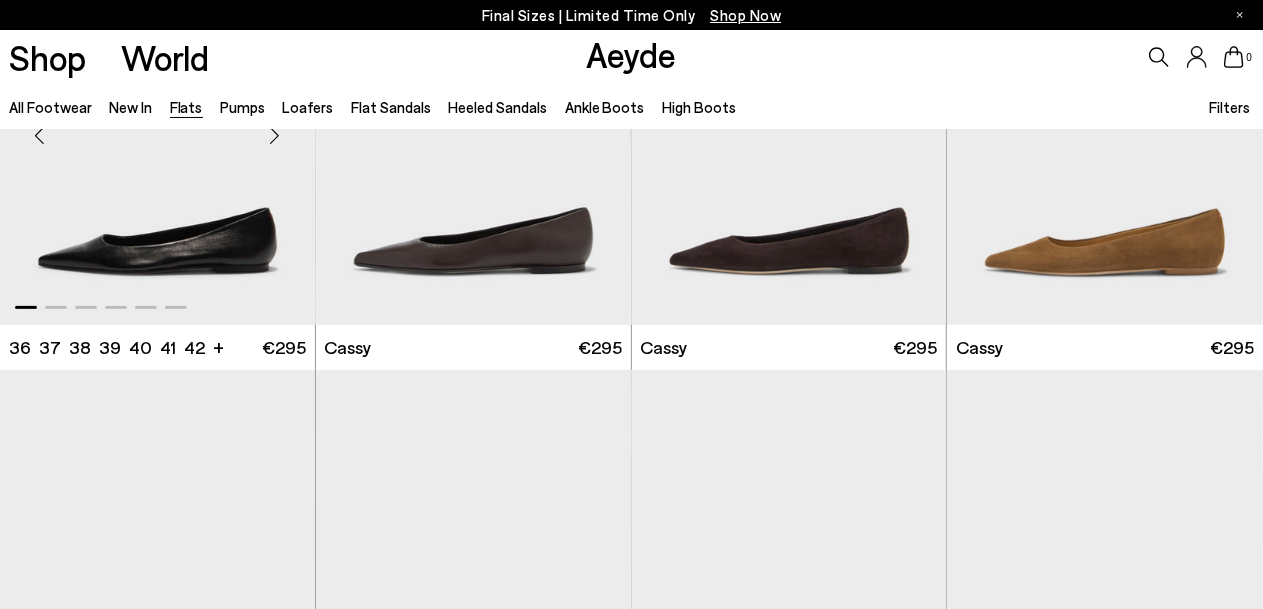 click at bounding box center [157, 127] 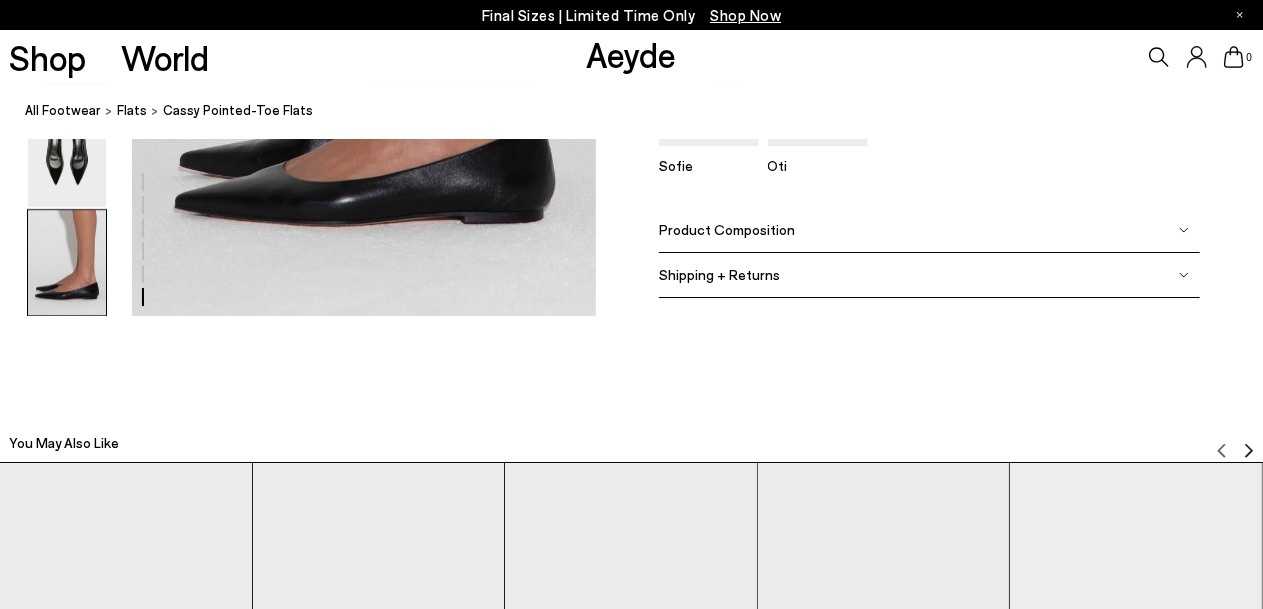 scroll, scrollTop: 3900, scrollLeft: 0, axis: vertical 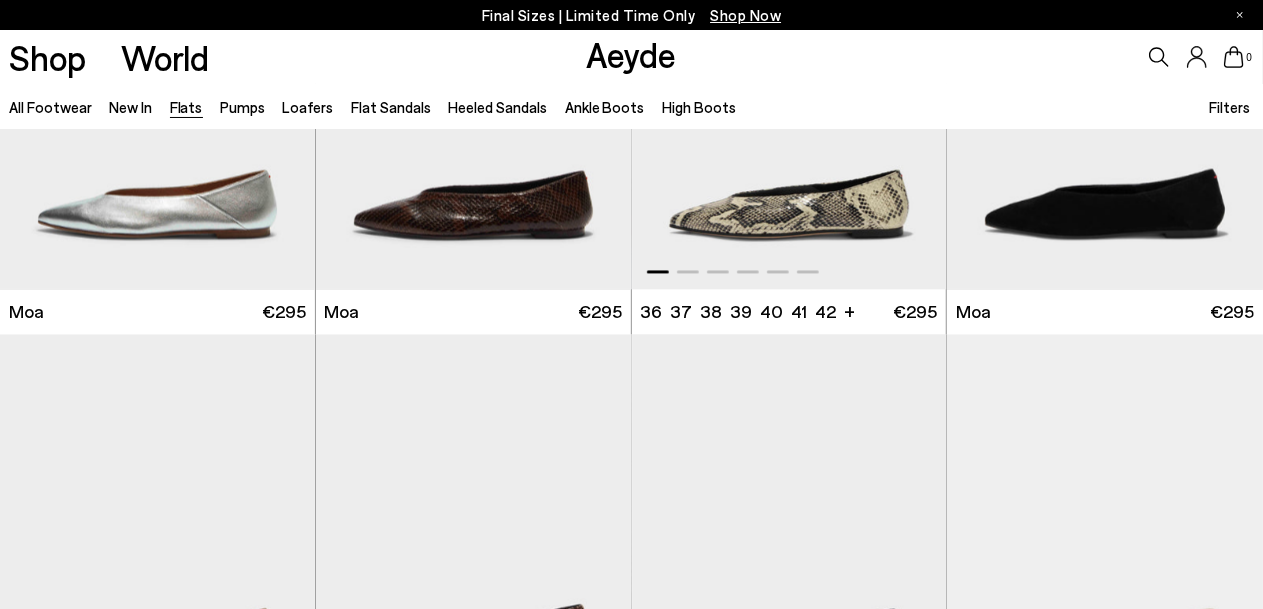 click at bounding box center [789, 267] 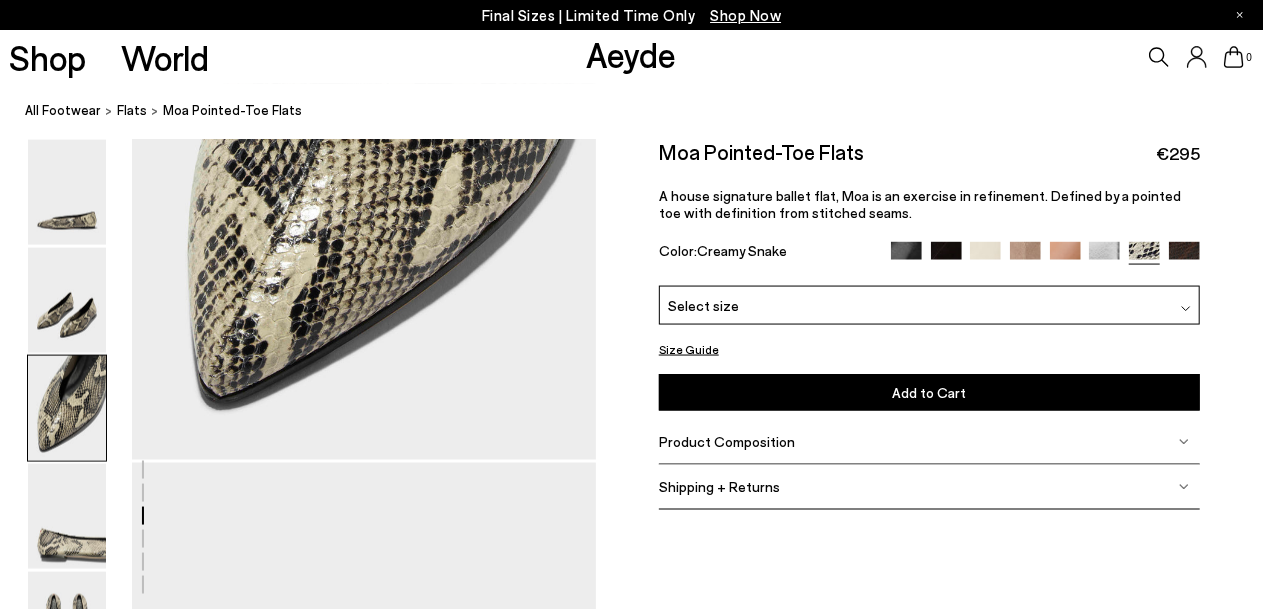scroll, scrollTop: 1600, scrollLeft: 0, axis: vertical 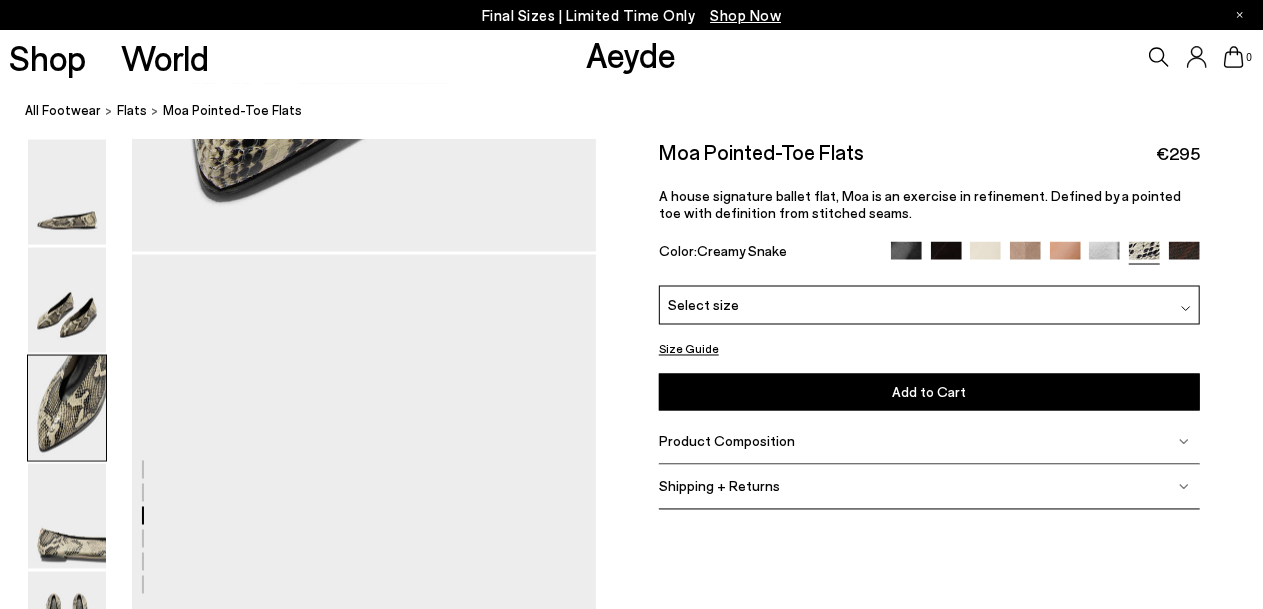click on "Product Composition" at bounding box center (929, 442) 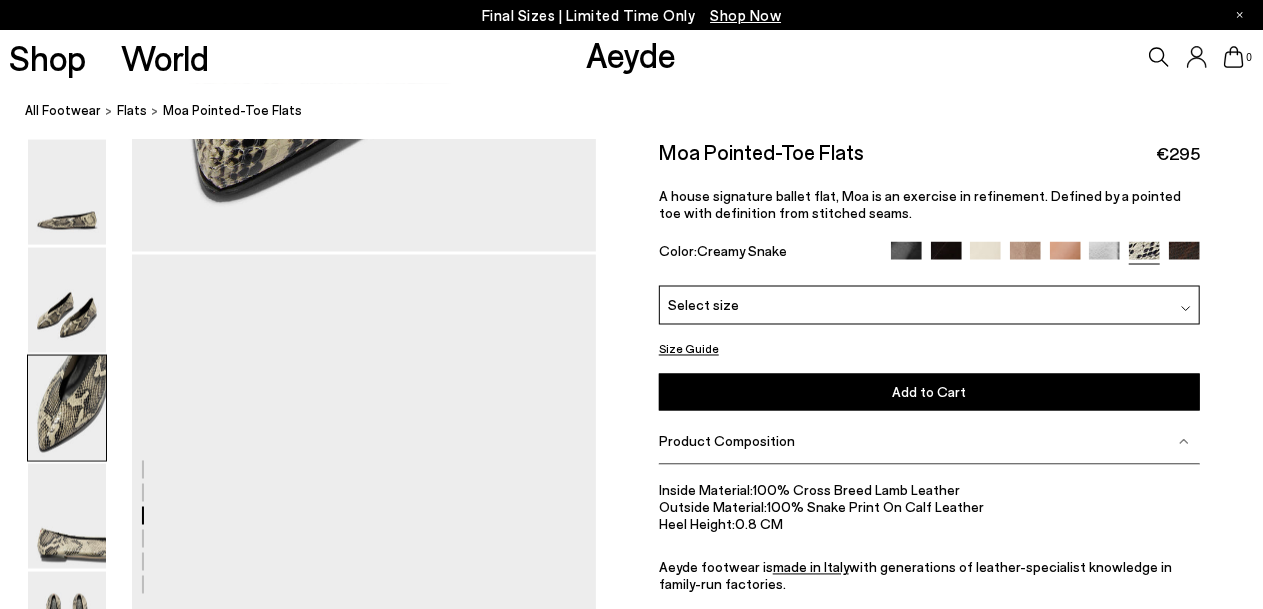 click on "Product Composition" at bounding box center [929, 442] 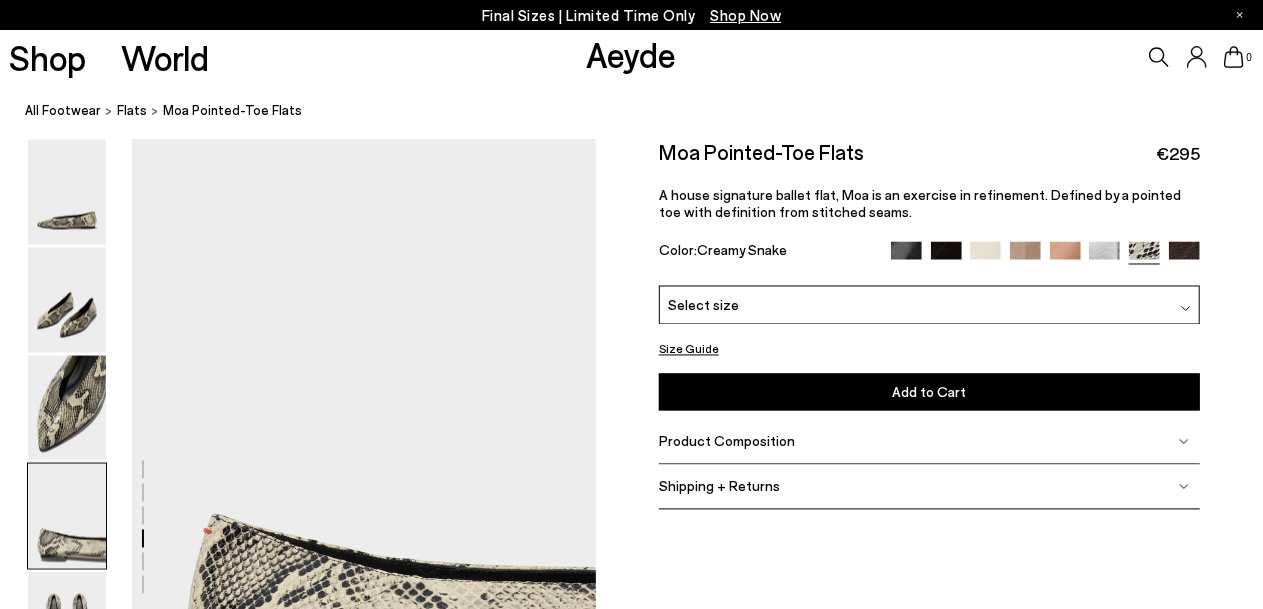 scroll, scrollTop: 1900, scrollLeft: 0, axis: vertical 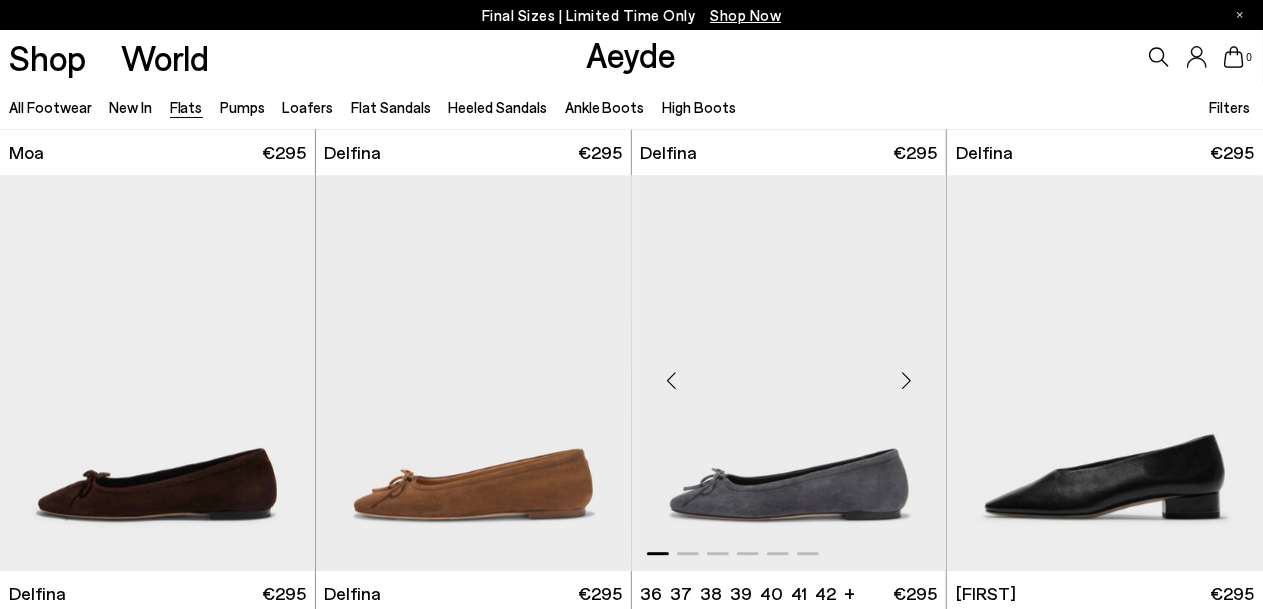 click at bounding box center (789, 373) 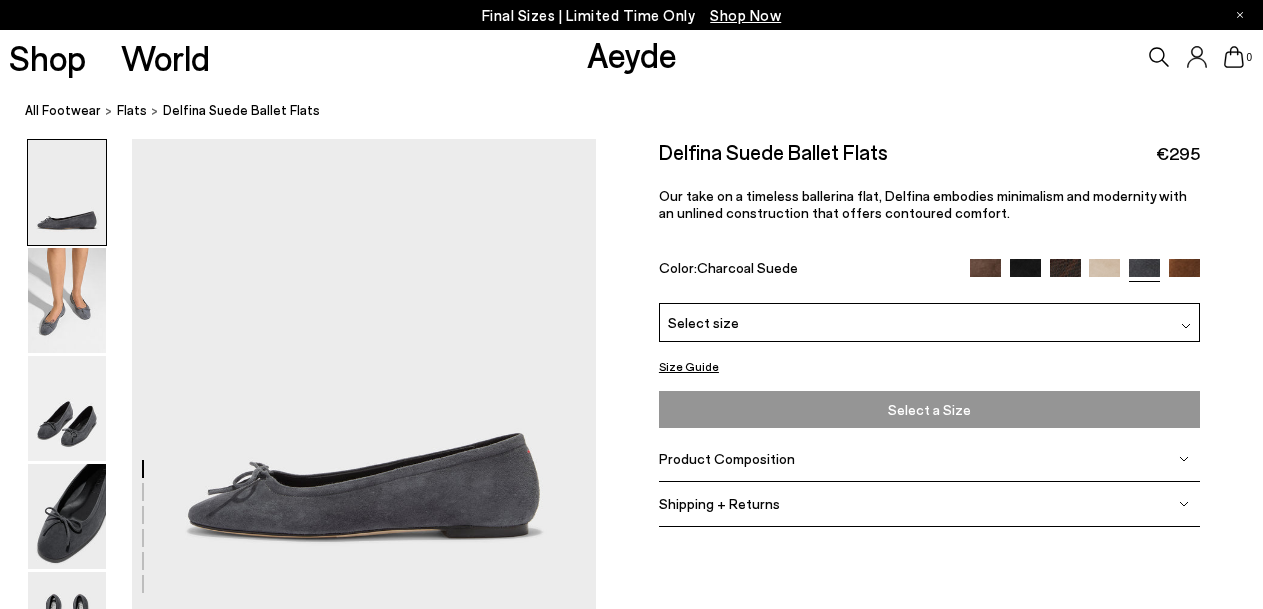 scroll, scrollTop: 0, scrollLeft: 0, axis: both 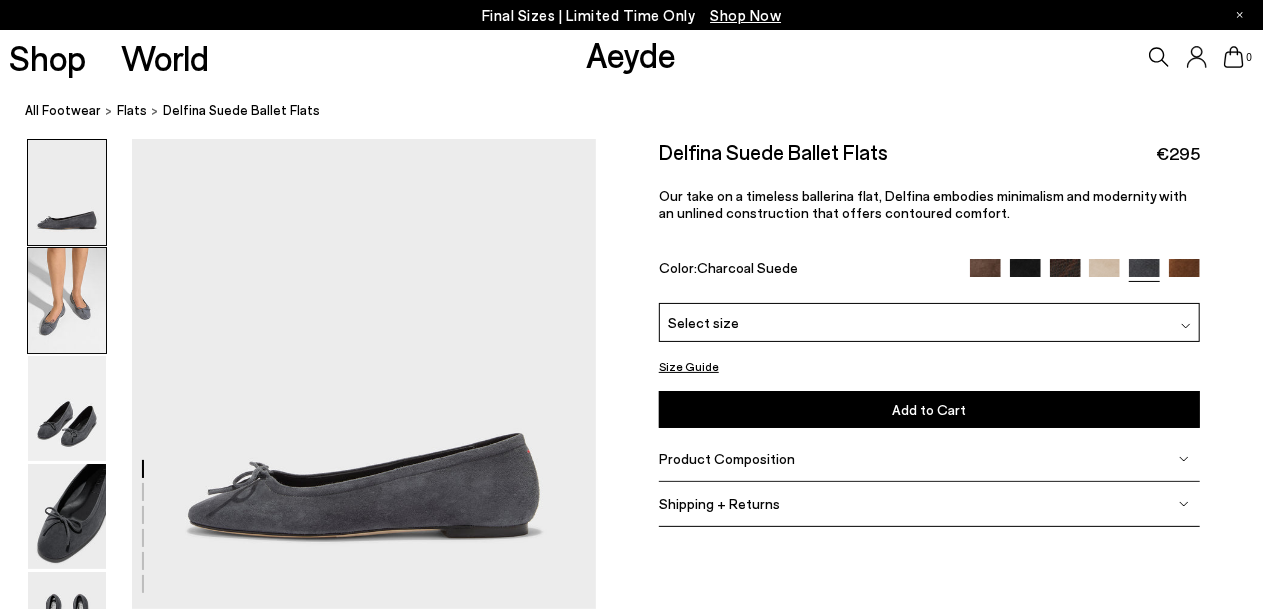click at bounding box center [67, 300] 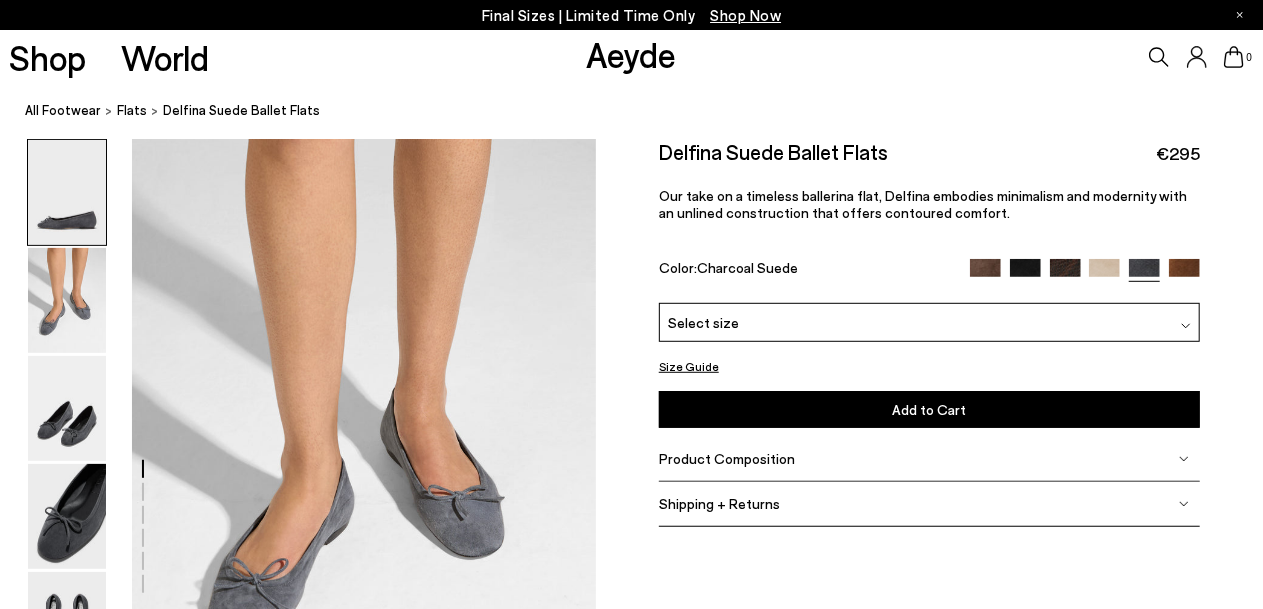 scroll, scrollTop: 575, scrollLeft: 0, axis: vertical 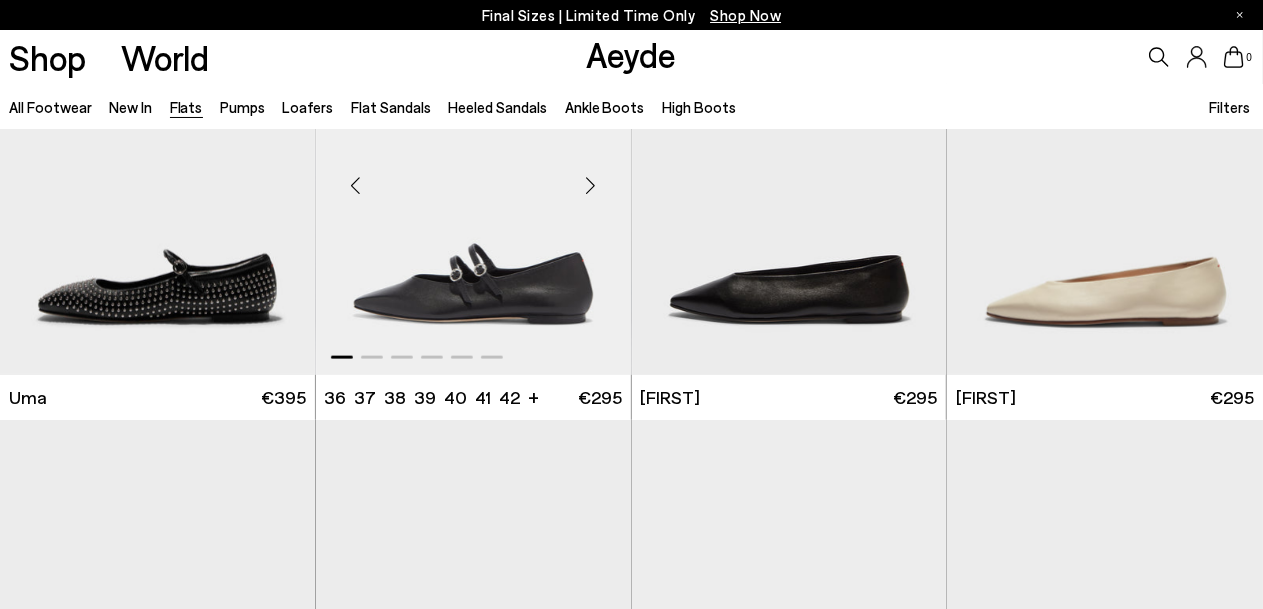 click at bounding box center [591, 185] 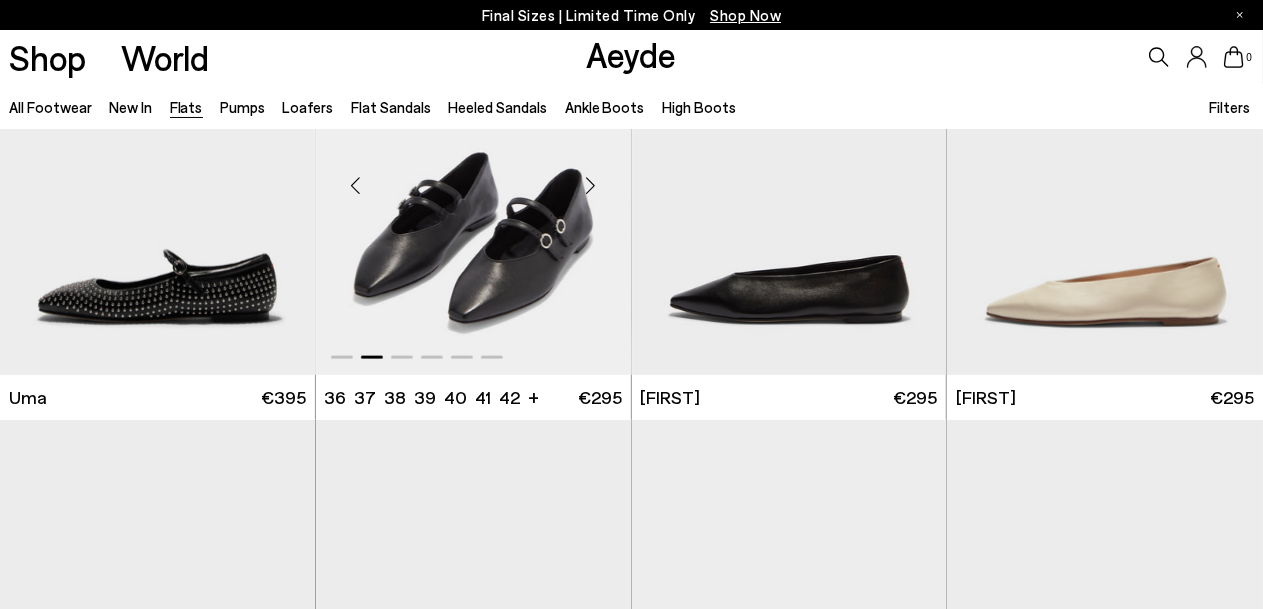 click at bounding box center [591, 185] 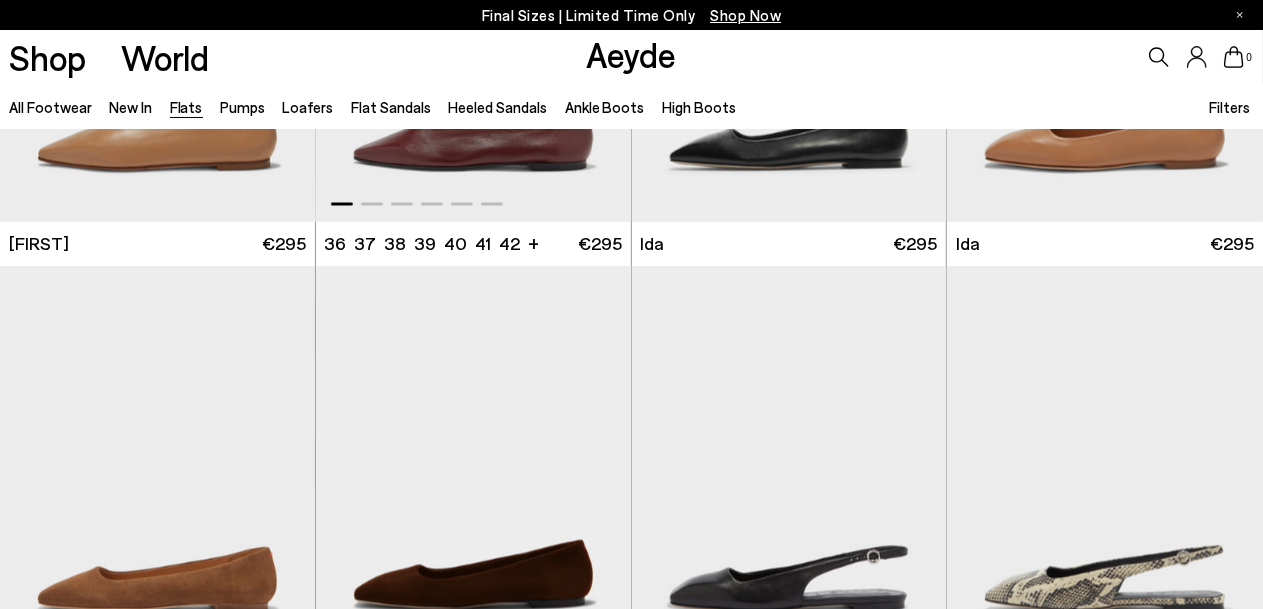 scroll, scrollTop: 5600, scrollLeft: 0, axis: vertical 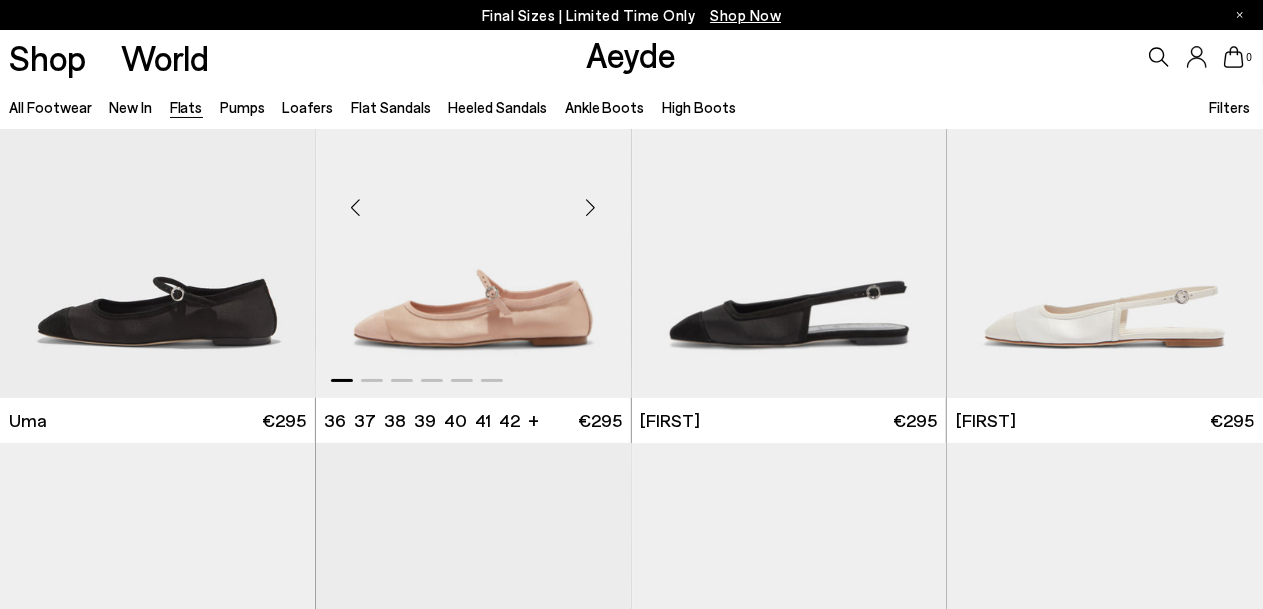 click at bounding box center [473, 200] 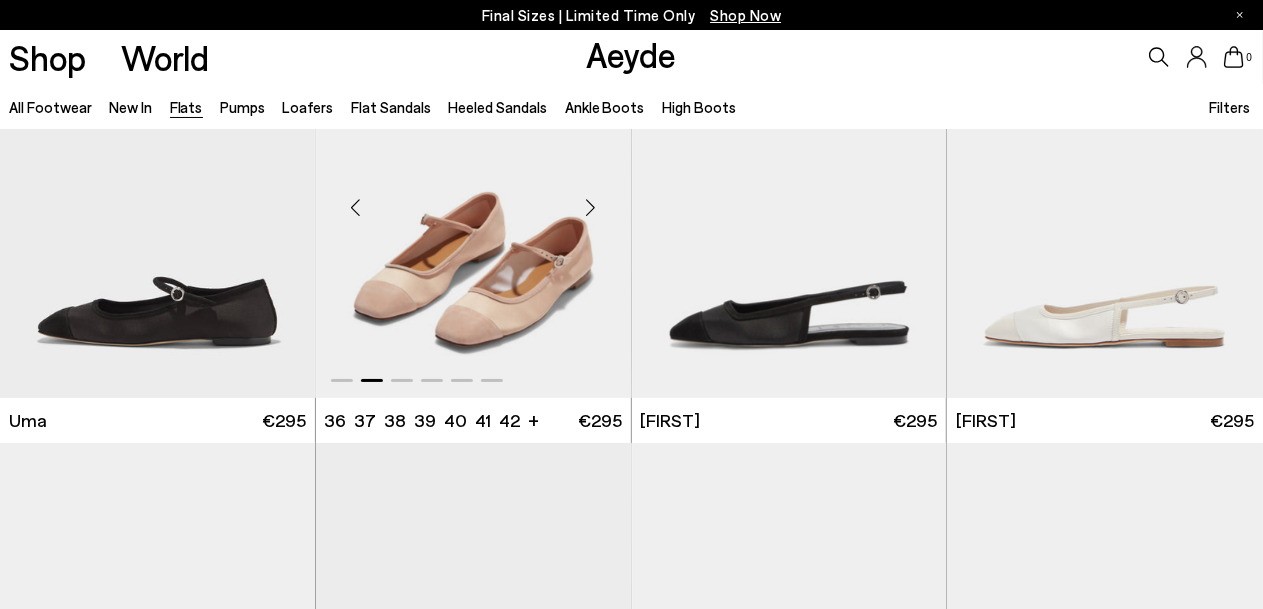 click at bounding box center [591, 208] 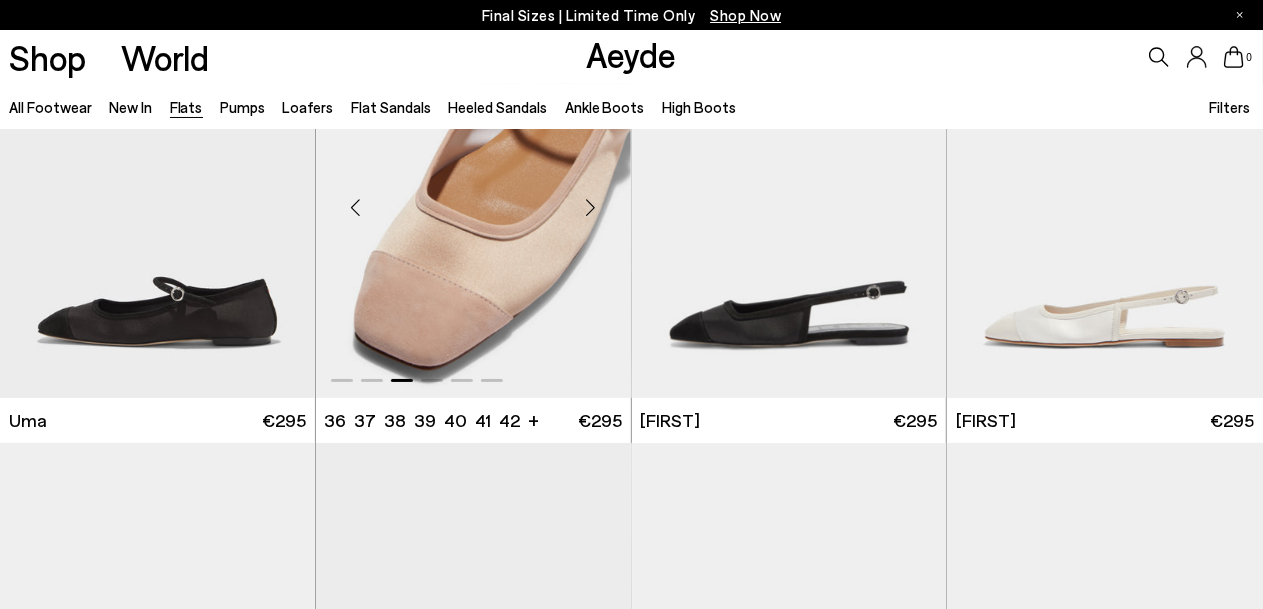 click at bounding box center [591, 208] 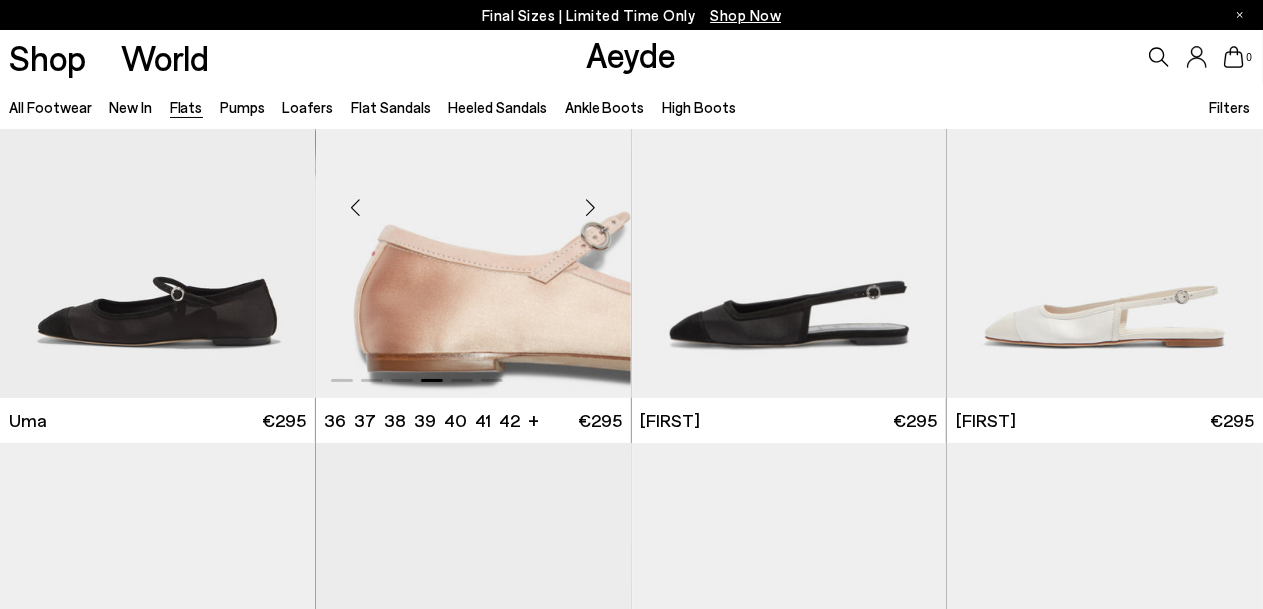 click at bounding box center [591, 208] 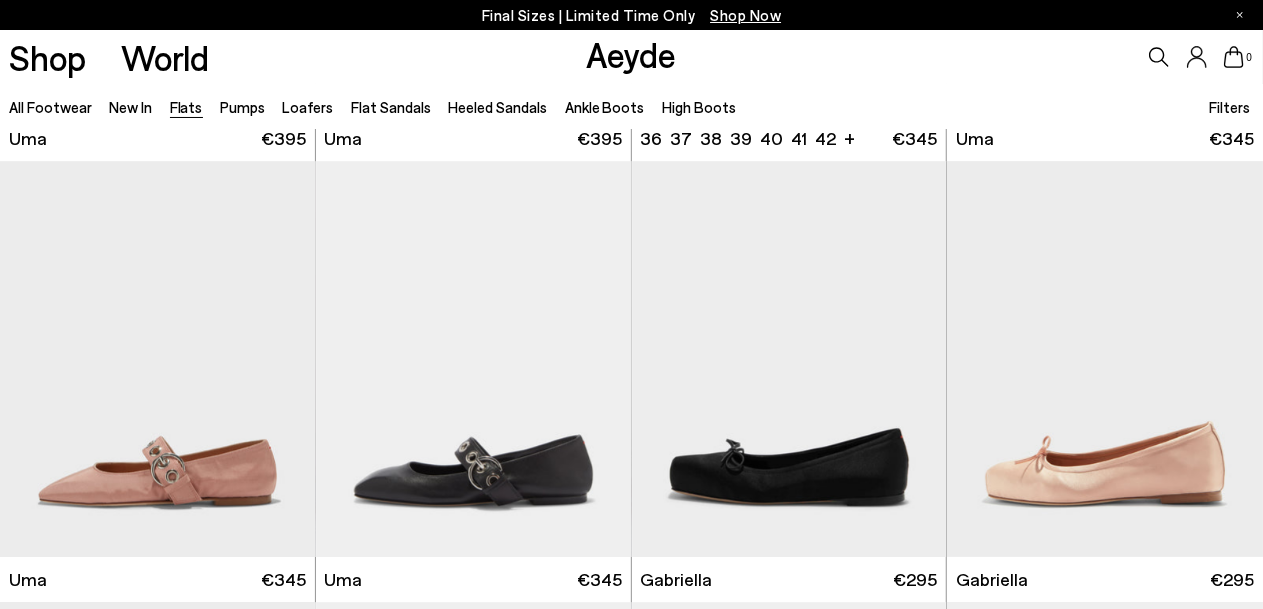 scroll, scrollTop: 6623, scrollLeft: 0, axis: vertical 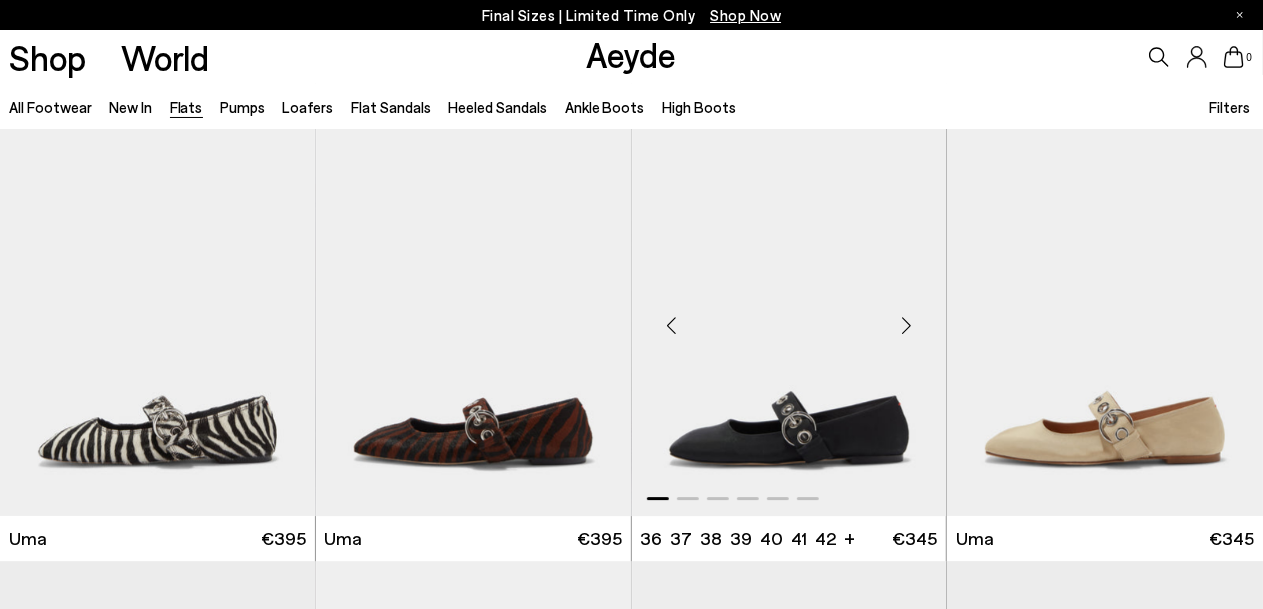 click at bounding box center [906, 326] 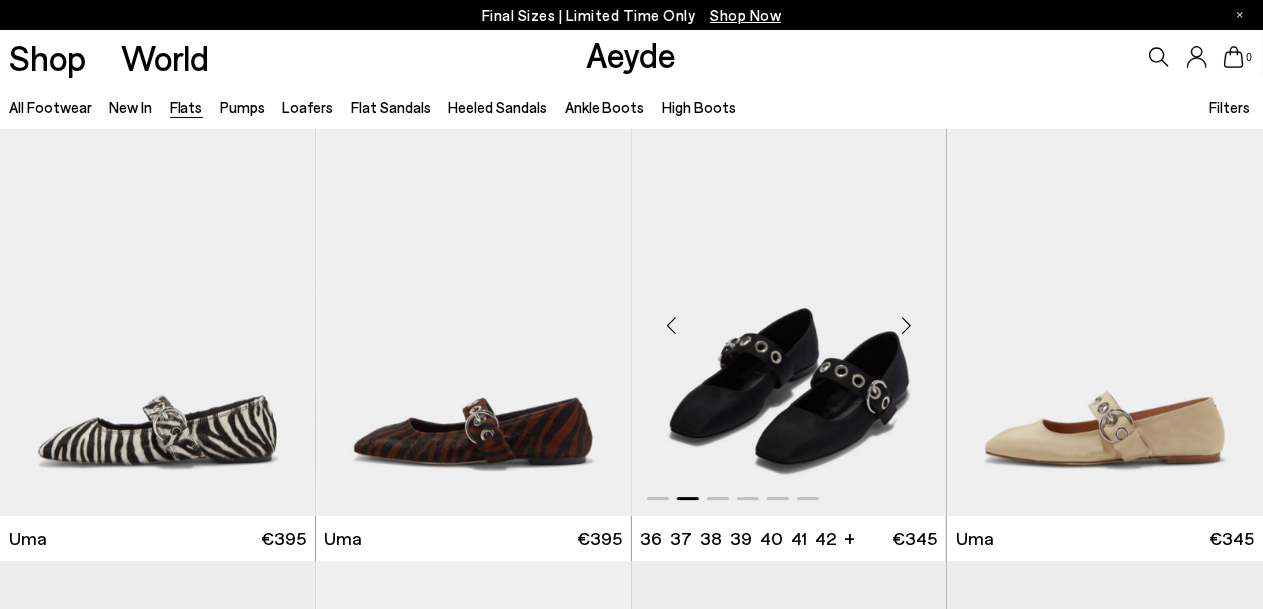 click at bounding box center (906, 326) 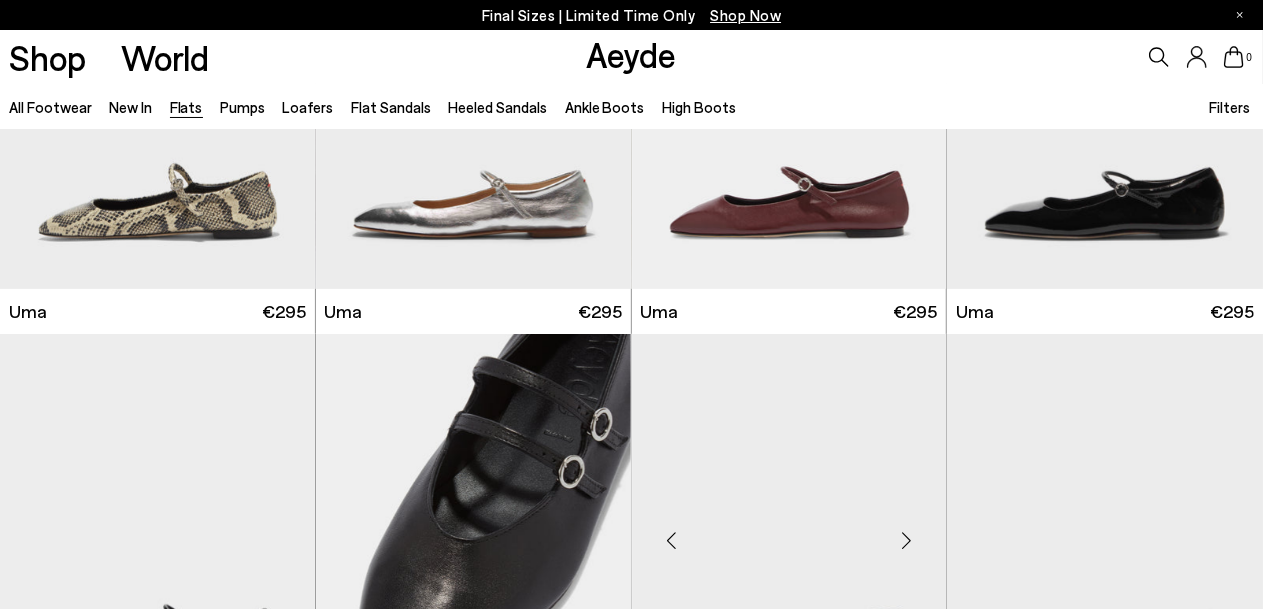 scroll, scrollTop: 4523, scrollLeft: 0, axis: vertical 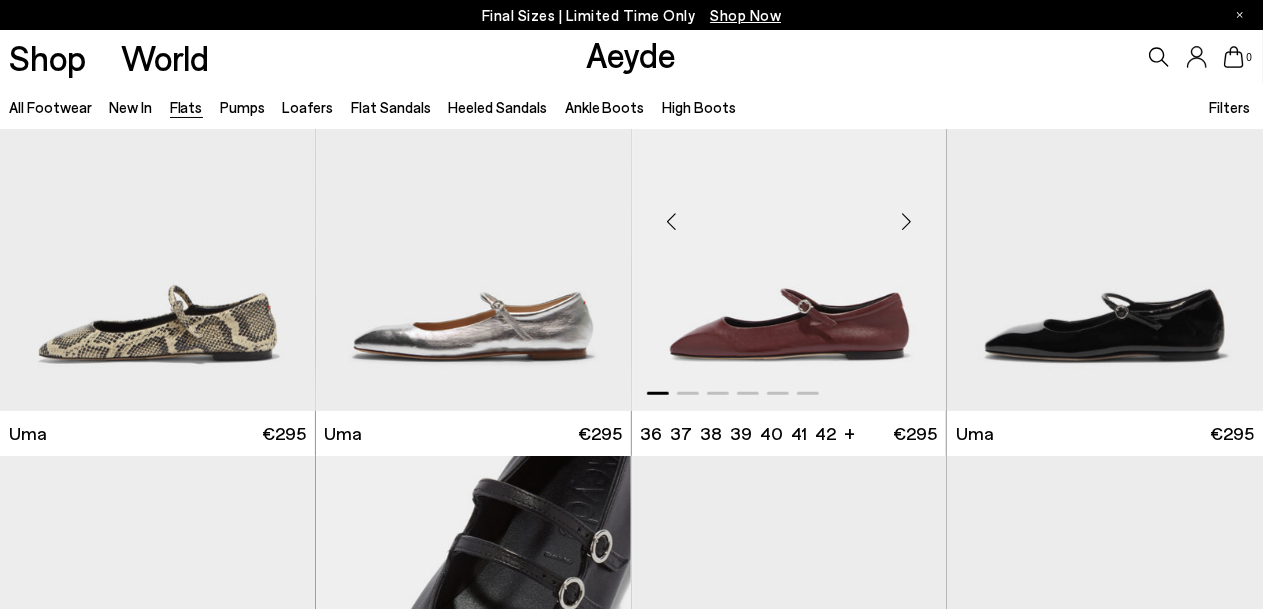 click at bounding box center [906, 221] 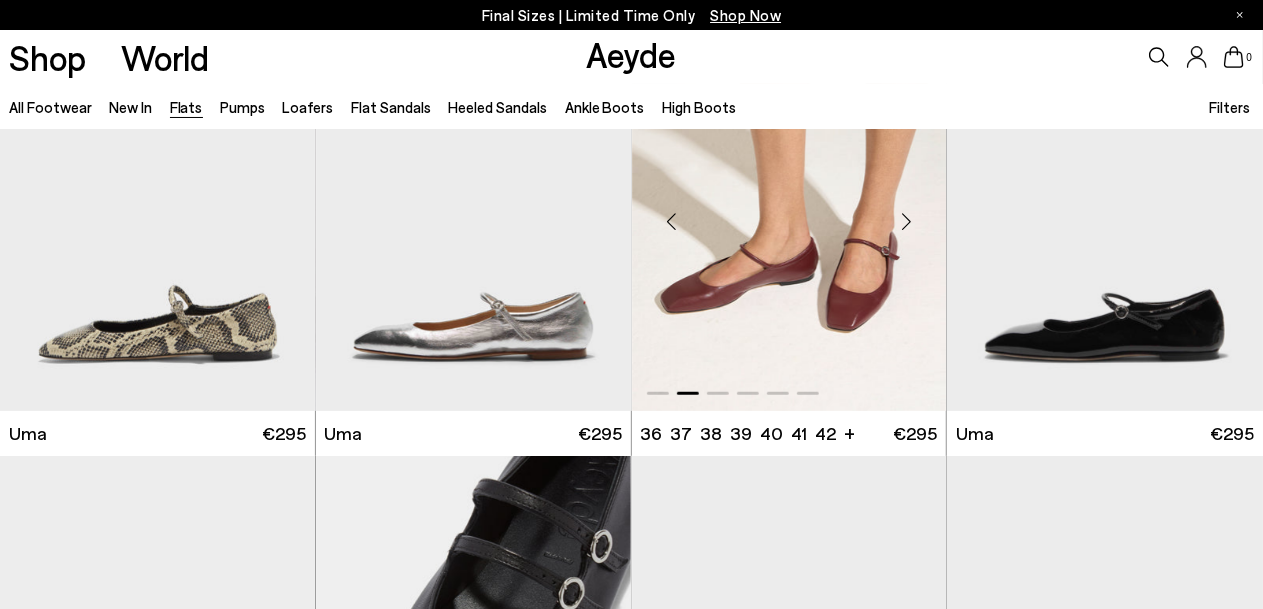 click at bounding box center (906, 221) 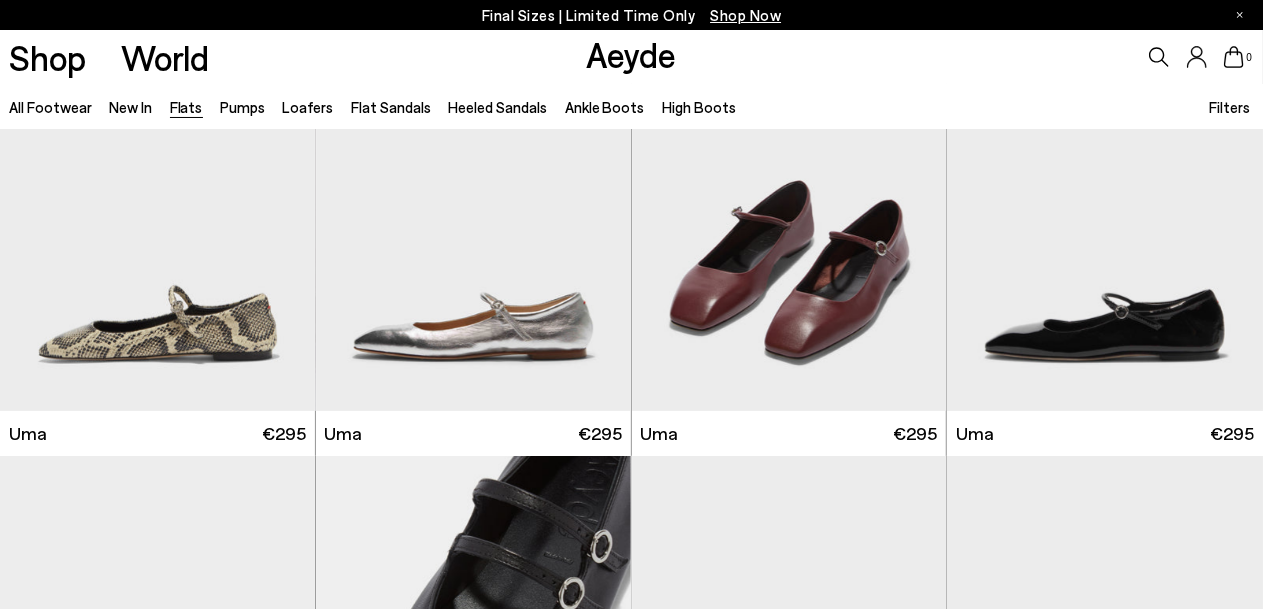 scroll, scrollTop: 4823, scrollLeft: 0, axis: vertical 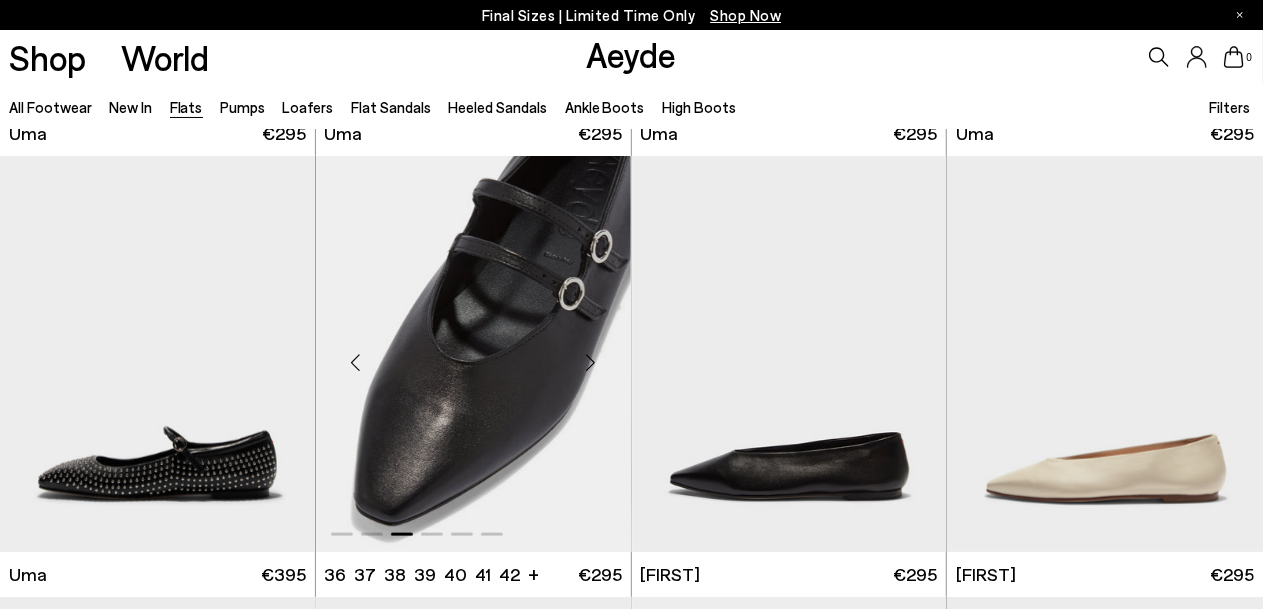 click at bounding box center [591, 362] 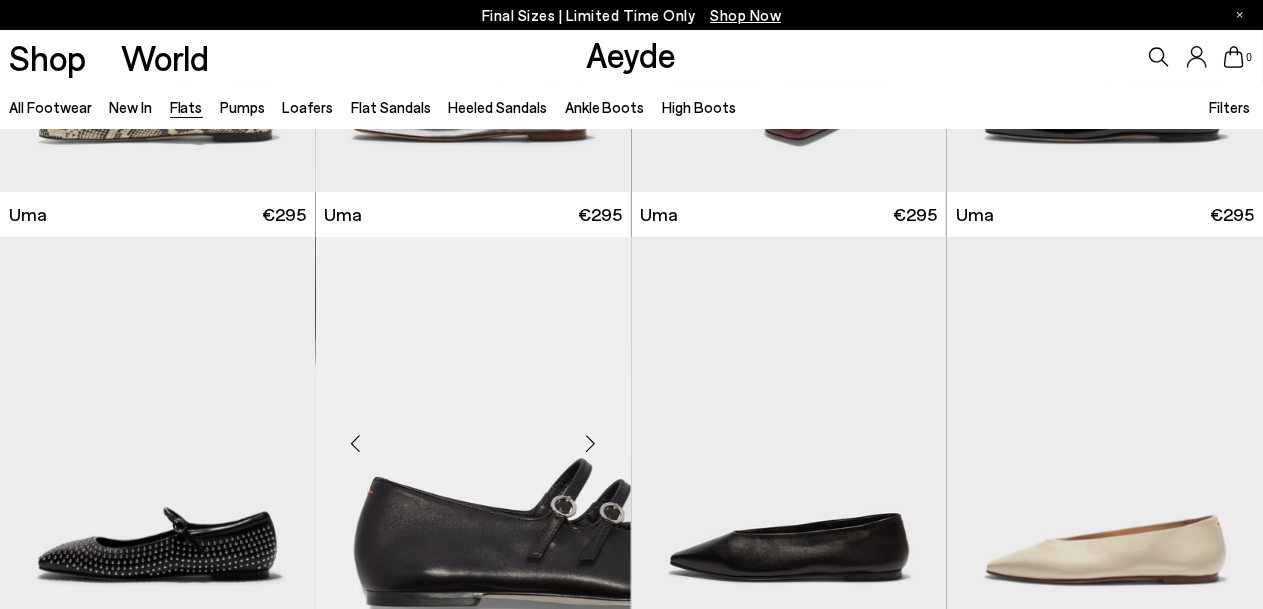 scroll, scrollTop: 4923, scrollLeft: 0, axis: vertical 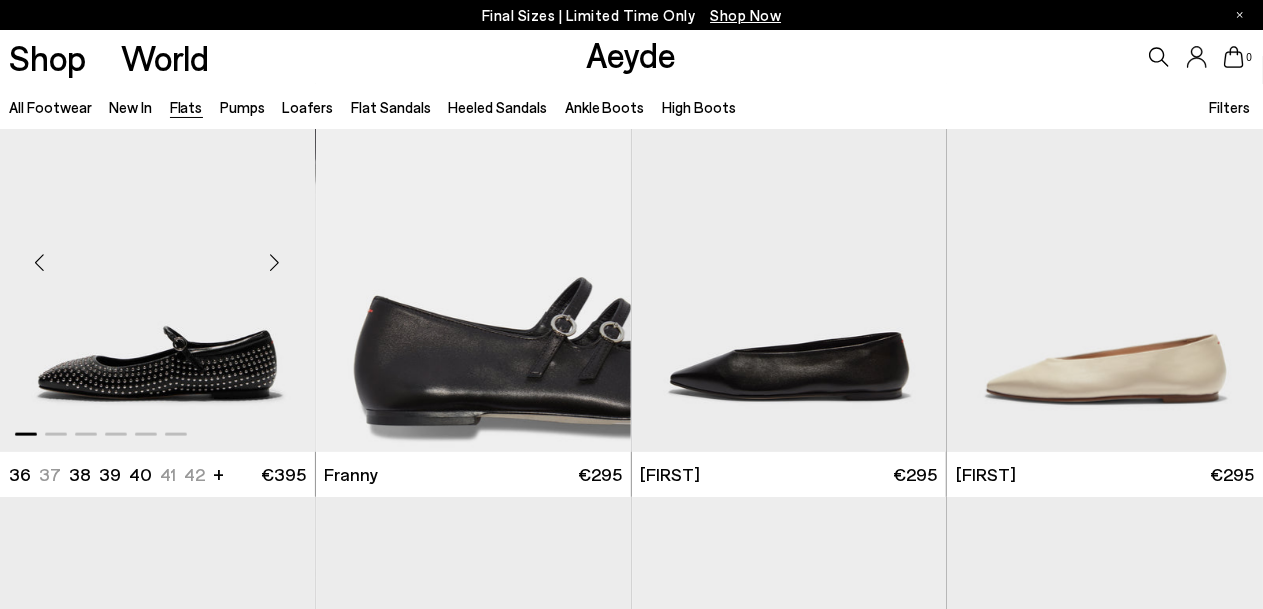 click at bounding box center [275, 262] 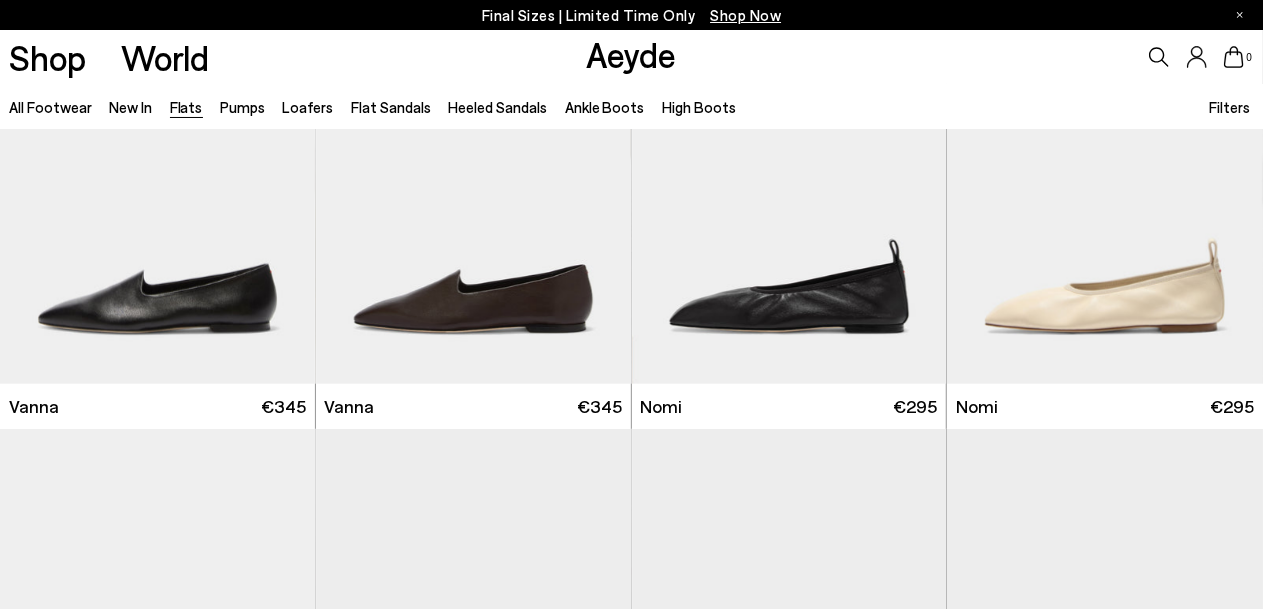scroll, scrollTop: 0, scrollLeft: 0, axis: both 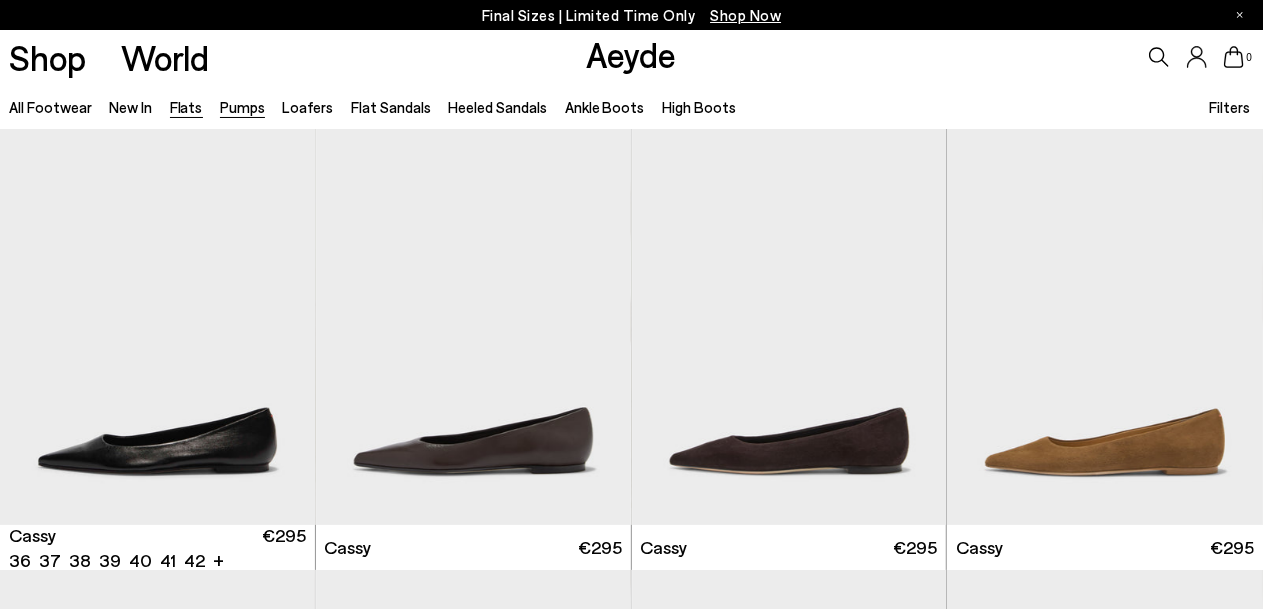 click on "Pumps" at bounding box center [242, 107] 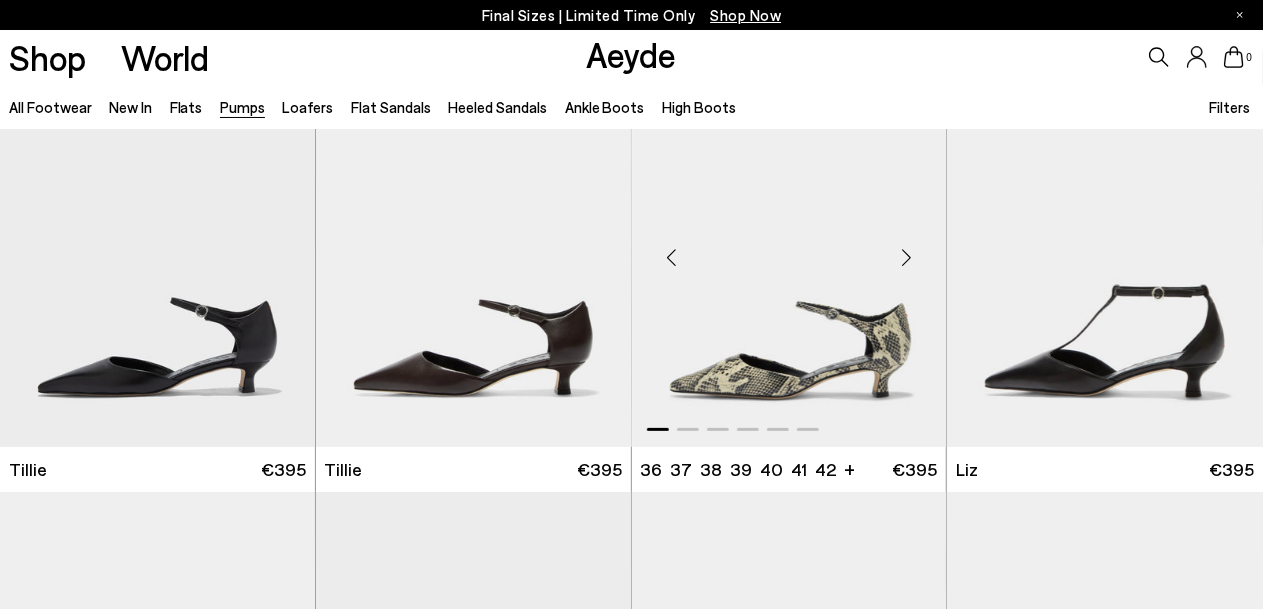 scroll, scrollTop: 200, scrollLeft: 0, axis: vertical 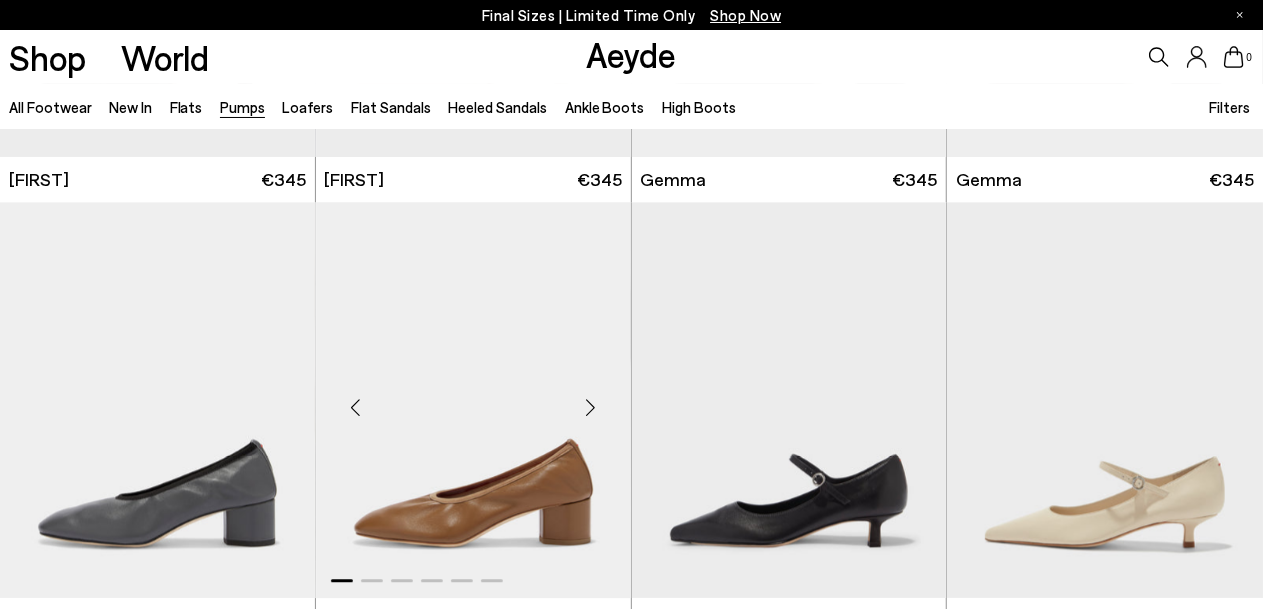 click at bounding box center (473, 400) 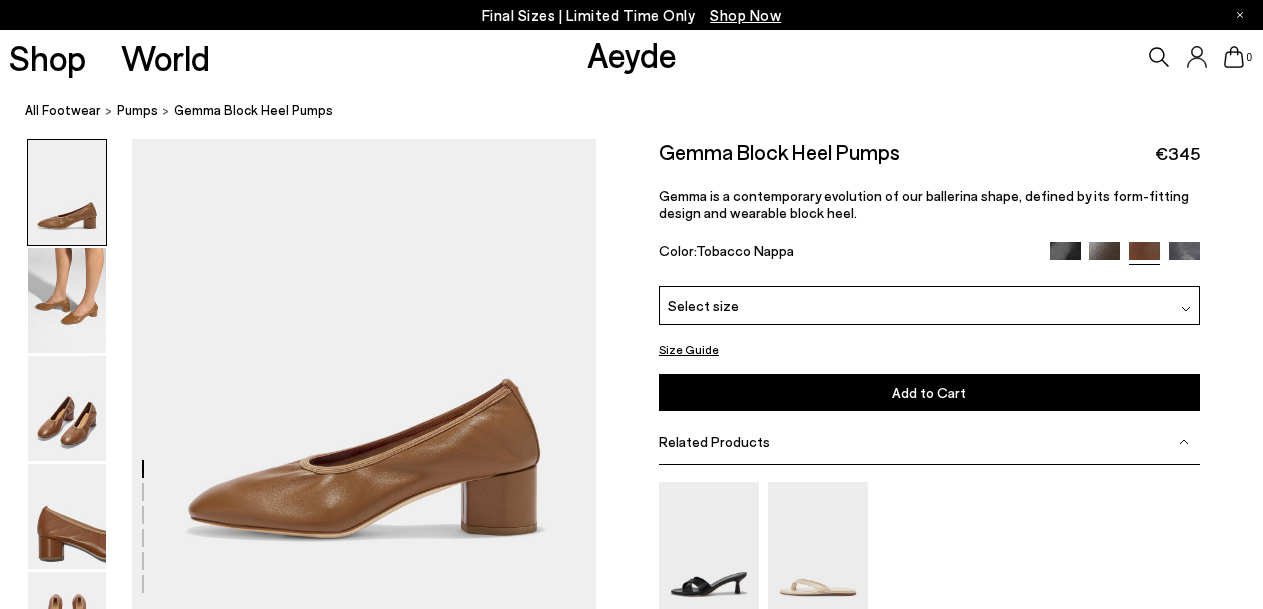 scroll, scrollTop: 0, scrollLeft: 0, axis: both 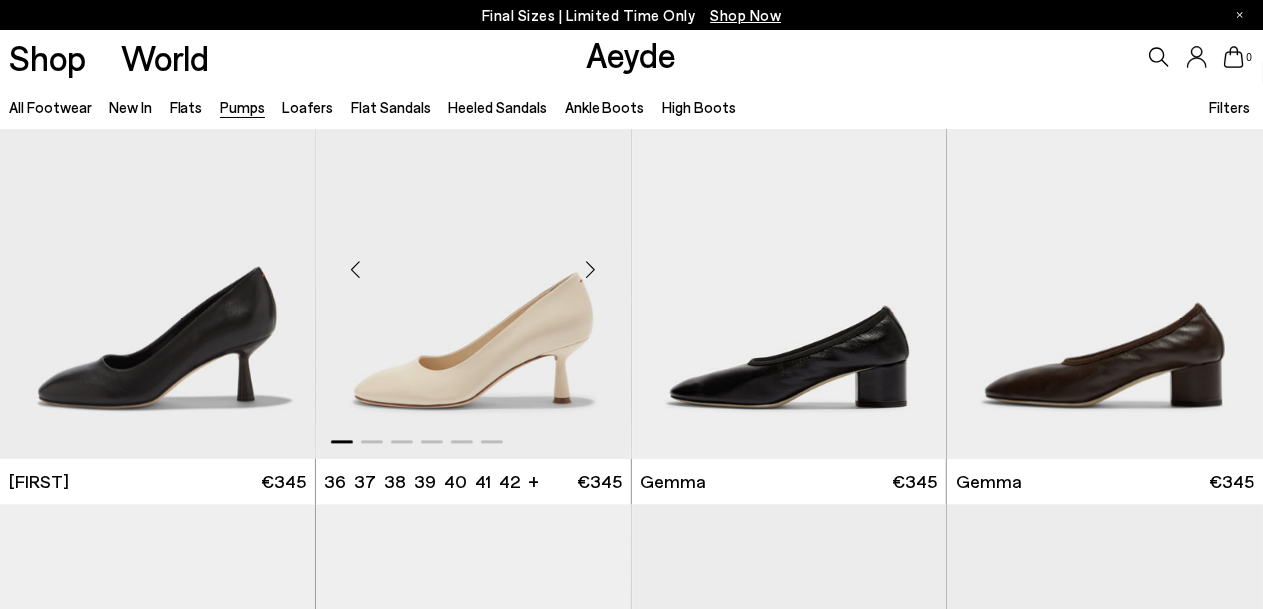 click at bounding box center [473, 261] 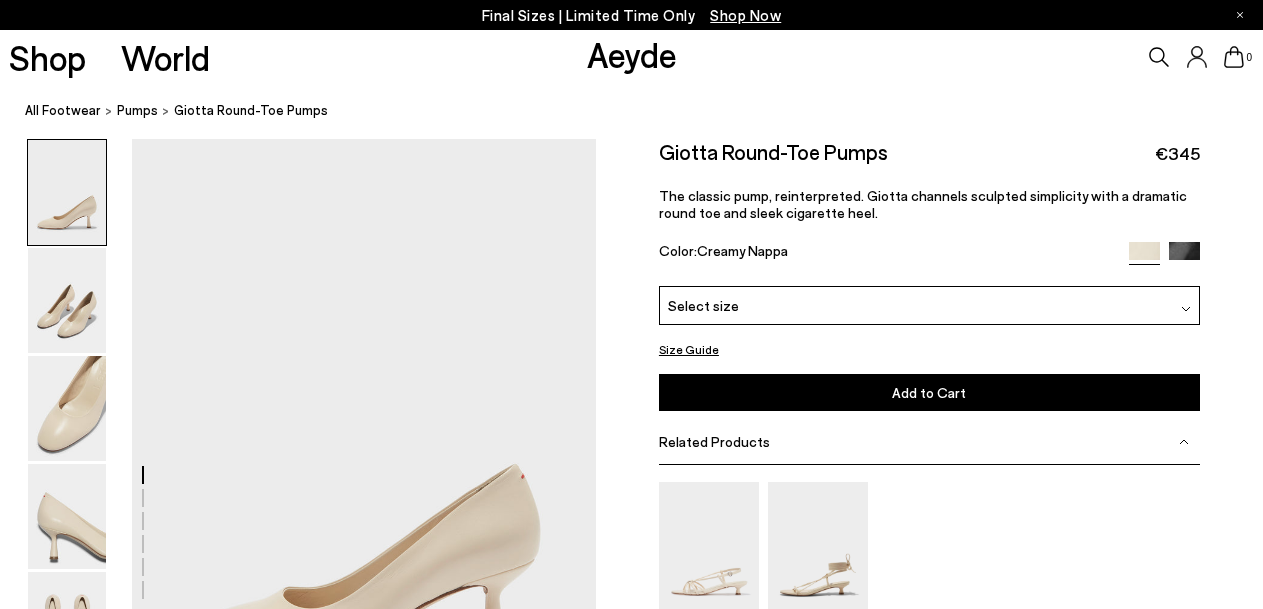 scroll, scrollTop: 0, scrollLeft: 0, axis: both 